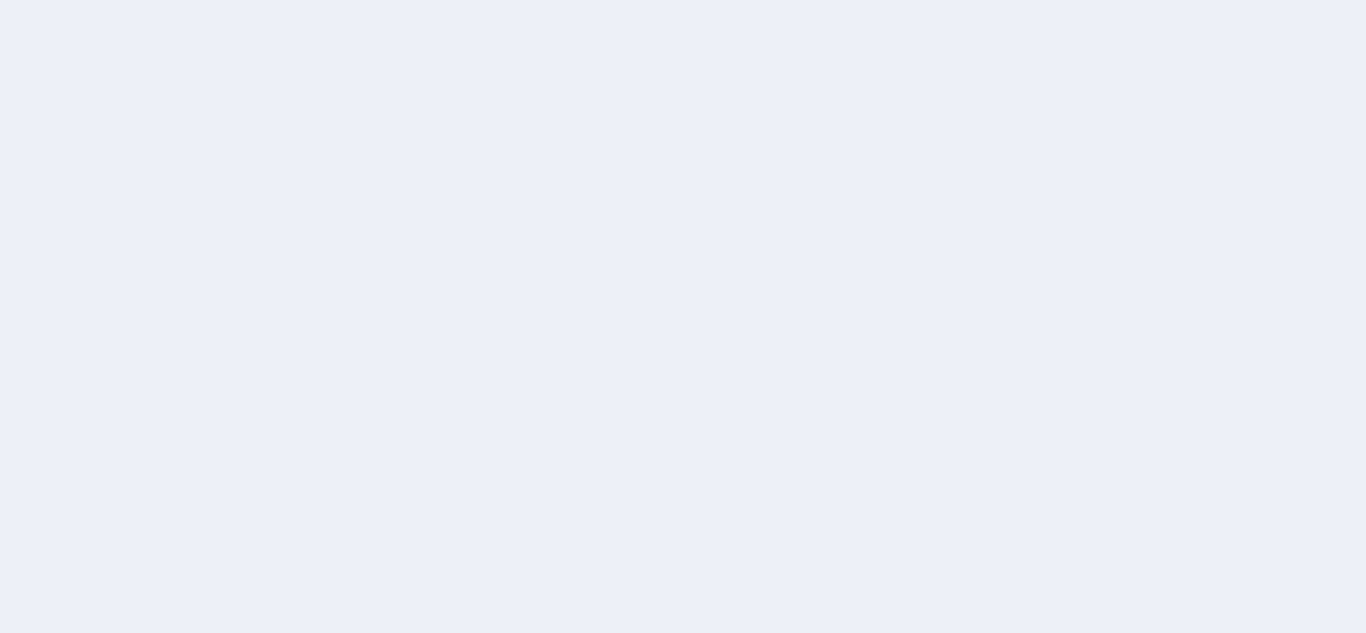 scroll, scrollTop: 0, scrollLeft: 0, axis: both 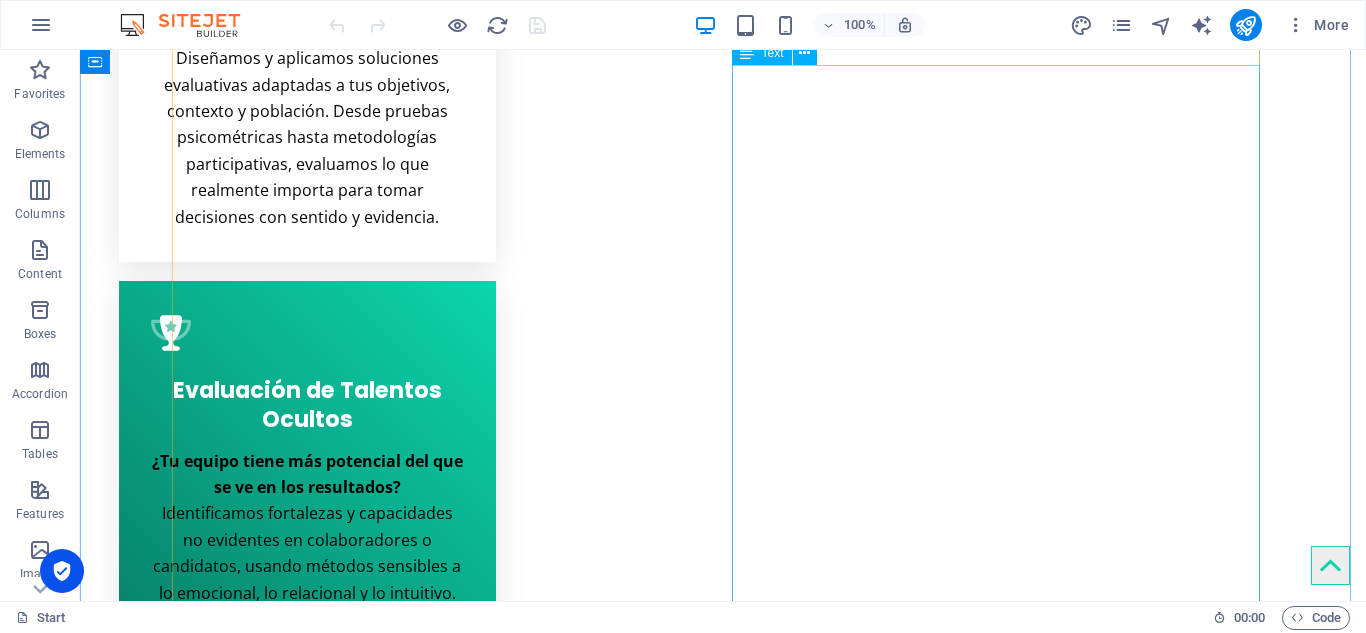 click on "En  MiaGestión  diseñamos experiencias de evaluación que van más allá de los números. Somos un ecosistema digital que integra  medición, investigación, arte y tecnología  para comprender el comportamiento humano en profundidad y apoyar decisiones sostenibles en organizaciones, comunidades y entornos educativos. Creemos que  evaluar es una forma de cuidar , de mirar con atención lo que impulsa el cambio, el talento y el aprendizaje en las personas y en los equipos. Por eso, combinamos metodologías rigurosas con sensibilidad social y tecnología de vanguardia, para entregar datos claros, accionables y con sentido. Nos inspiran los retos complejos, las preguntas difíciles y los procesos que requieren una mirada personalizada. Y sobre todo, nos mueve el deseo de que cada decisión tenga impacto real, humano y transformador. ¿Qué nos diferencia? Enfoque integral: lo cognitivo, lo emocional y lo relacional. Evaluaciones diseñadas a la medida. Tecnología al servicio de lo humano." at bounding box center [723, 6496] 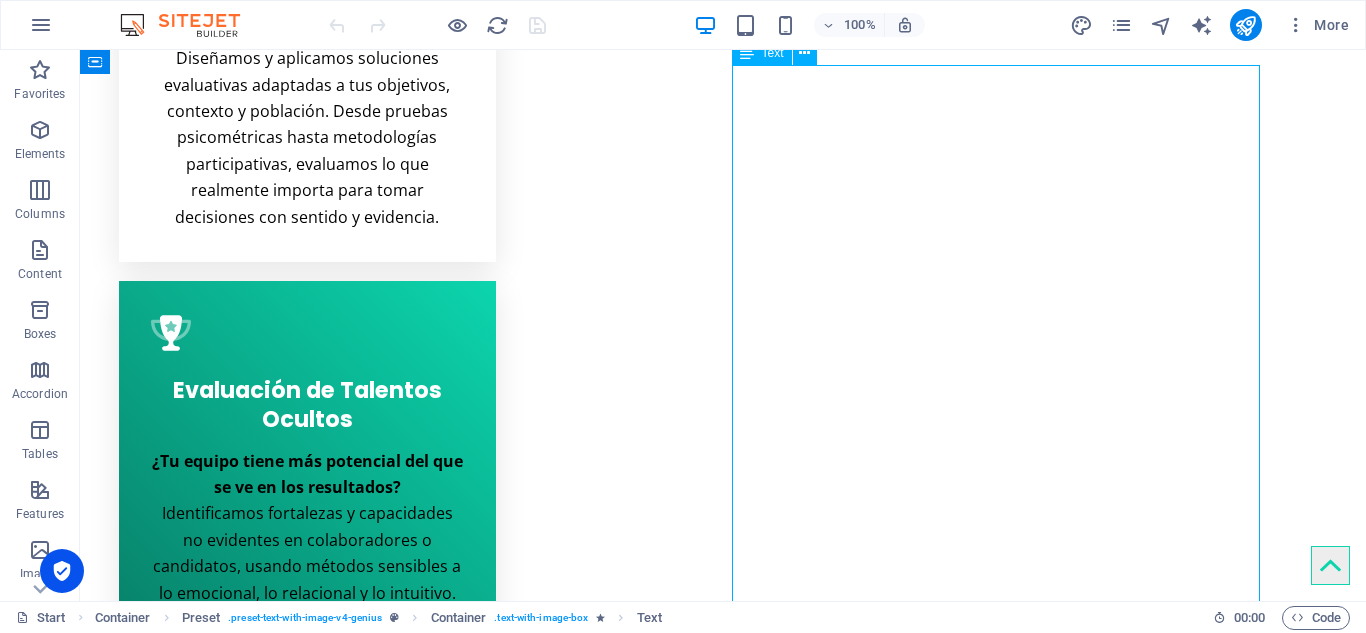 click on "En  MiaGestión  diseñamos experiencias de evaluación que van más allá de los números. Somos un ecosistema digital que integra  medición, investigación, arte y tecnología  para comprender el comportamiento humano en profundidad y apoyar decisiones sostenibles en organizaciones, comunidades y entornos educativos. Creemos que  evaluar es una forma de cuidar , de mirar con atención lo que impulsa el cambio, el talento y el aprendizaje en las personas y en los equipos. Por eso, combinamos metodologías rigurosas con sensibilidad social y tecnología de vanguardia, para entregar datos claros, accionables y con sentido. Nos inspiran los retos complejos, las preguntas difíciles y los procesos que requieren una mirada personalizada. Y sobre todo, nos mueve el deseo de que cada decisión tenga impacto real, humano y transformador. ¿Qué nos diferencia? Enfoque integral: lo cognitivo, lo emocional y lo relacional. Evaluaciones diseñadas a la medida. Tecnología al servicio de lo humano." at bounding box center (723, 6496) 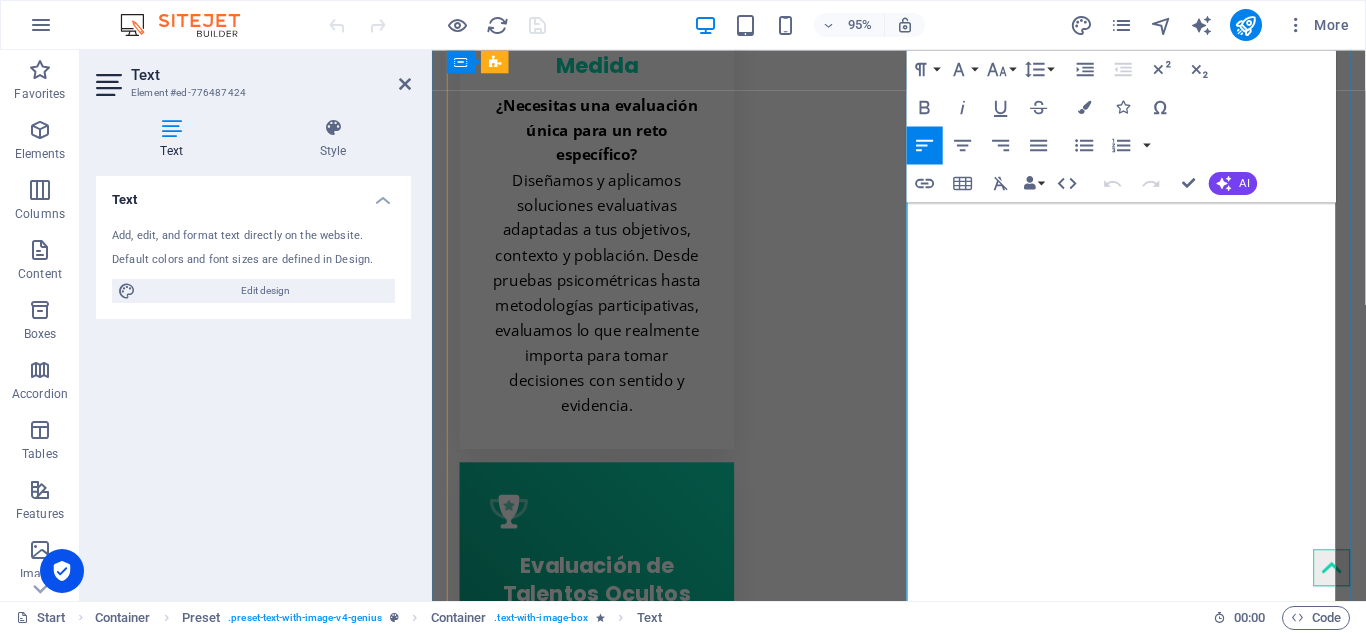 click on "Creemos que  evaluar es una forma de cuidar , de mirar con atención lo que impulsa el cambio, el talento y el aprendizaje en las personas y en los equipos. Por eso, combinamos metodologías rigurosas con sensibilidad social y tecnología de vanguardia, para entregar datos claros, accionables y con sentido." at bounding box center [923, 6571] 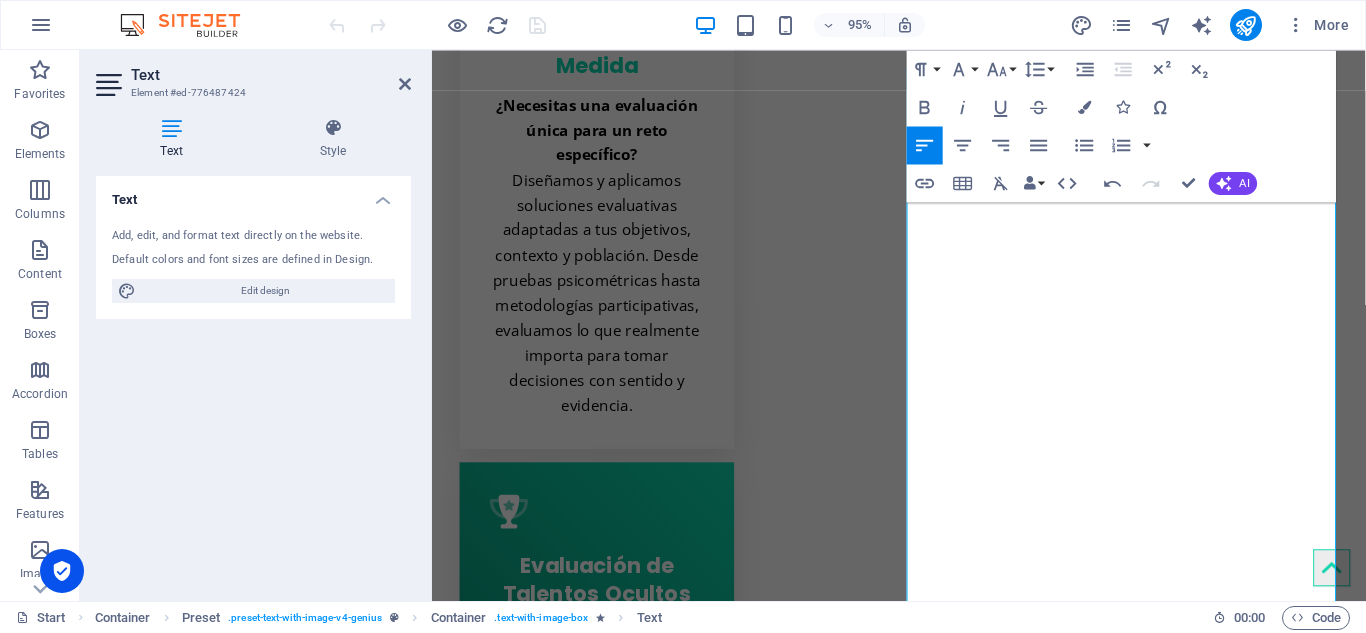 click on "Text Add, edit, and format text directly on the website. Default colors and font sizes are defined in Design. Edit design Alignment Left aligned Centered Right aligned" at bounding box center [253, 380] 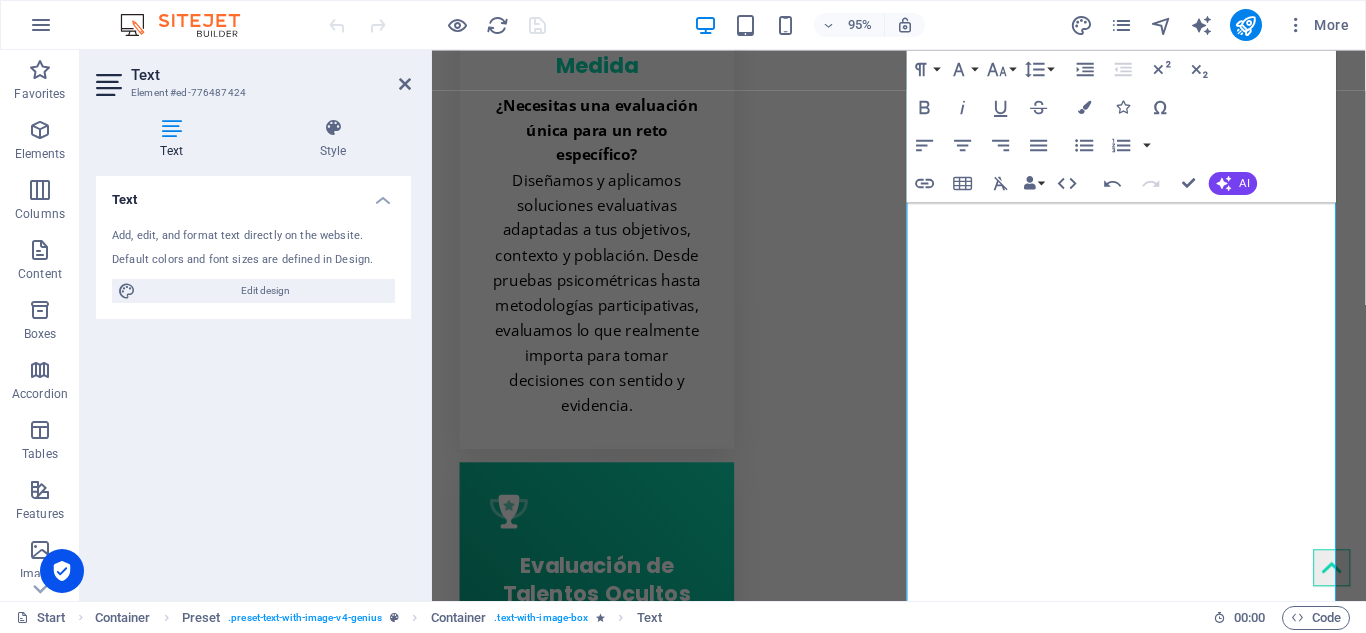 click on "Text Add, edit, and format text directly on the website. Default colors and font sizes are defined in Design. Edit design Alignment Left aligned Centered Right aligned" at bounding box center [253, 380] 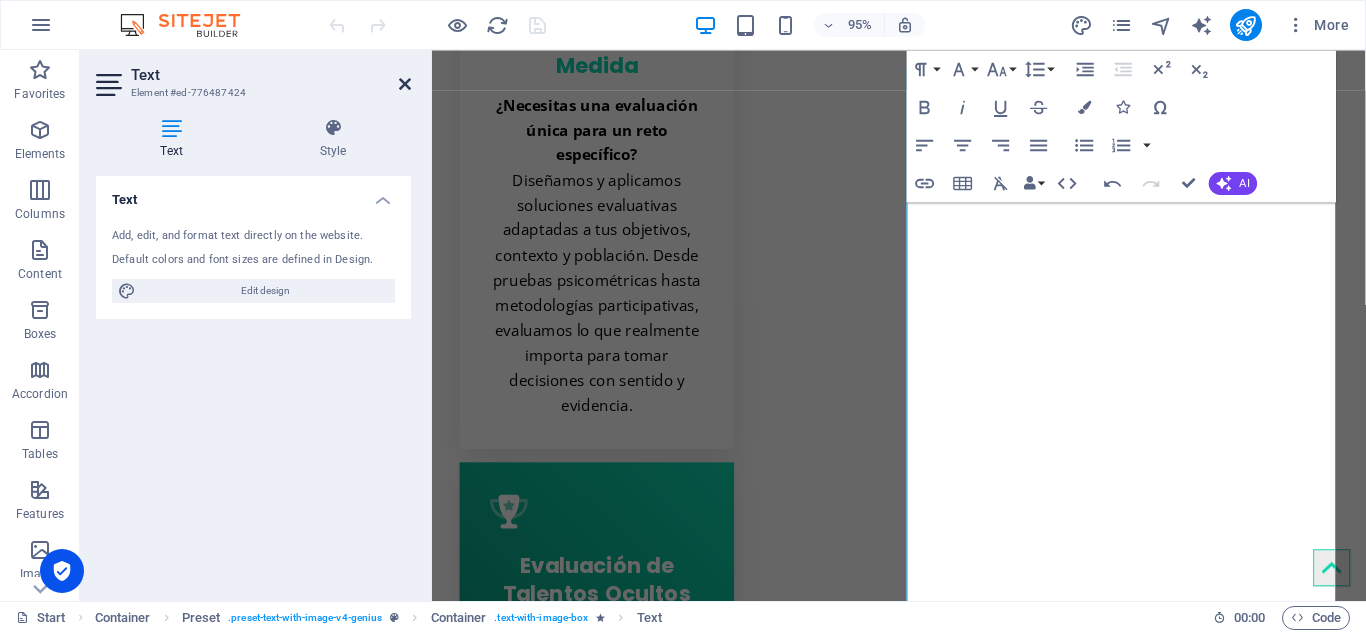 click at bounding box center [405, 84] 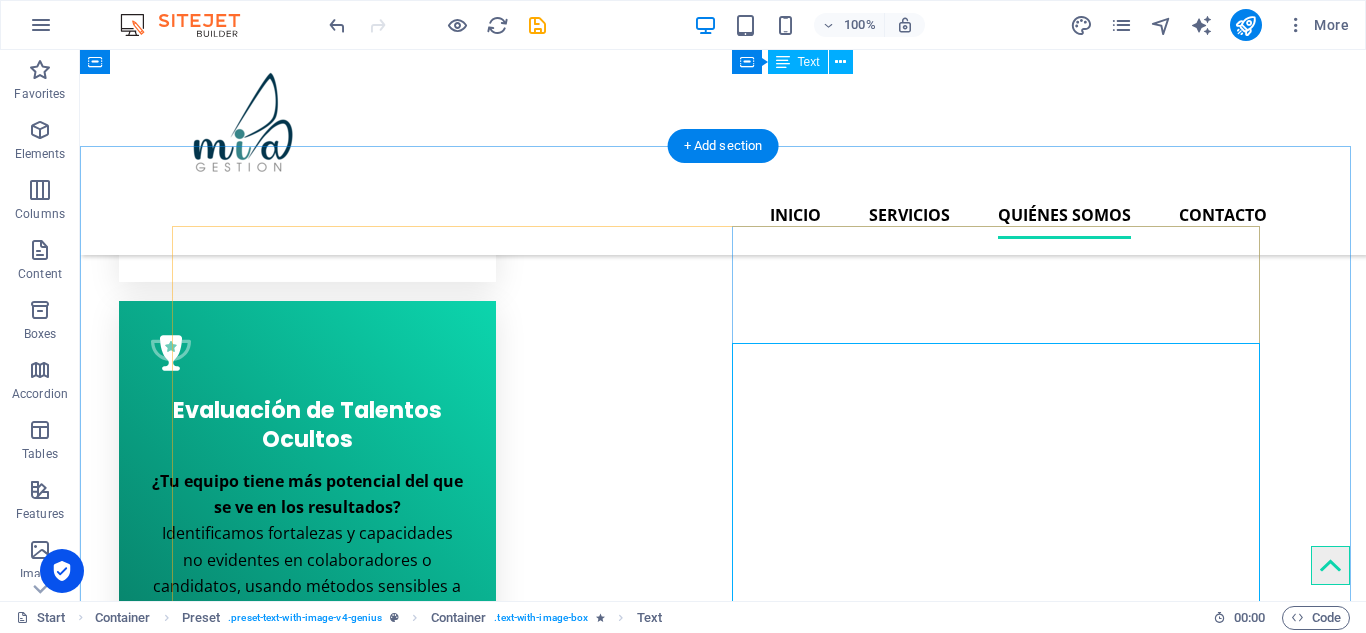 scroll, scrollTop: 2980, scrollLeft: 0, axis: vertical 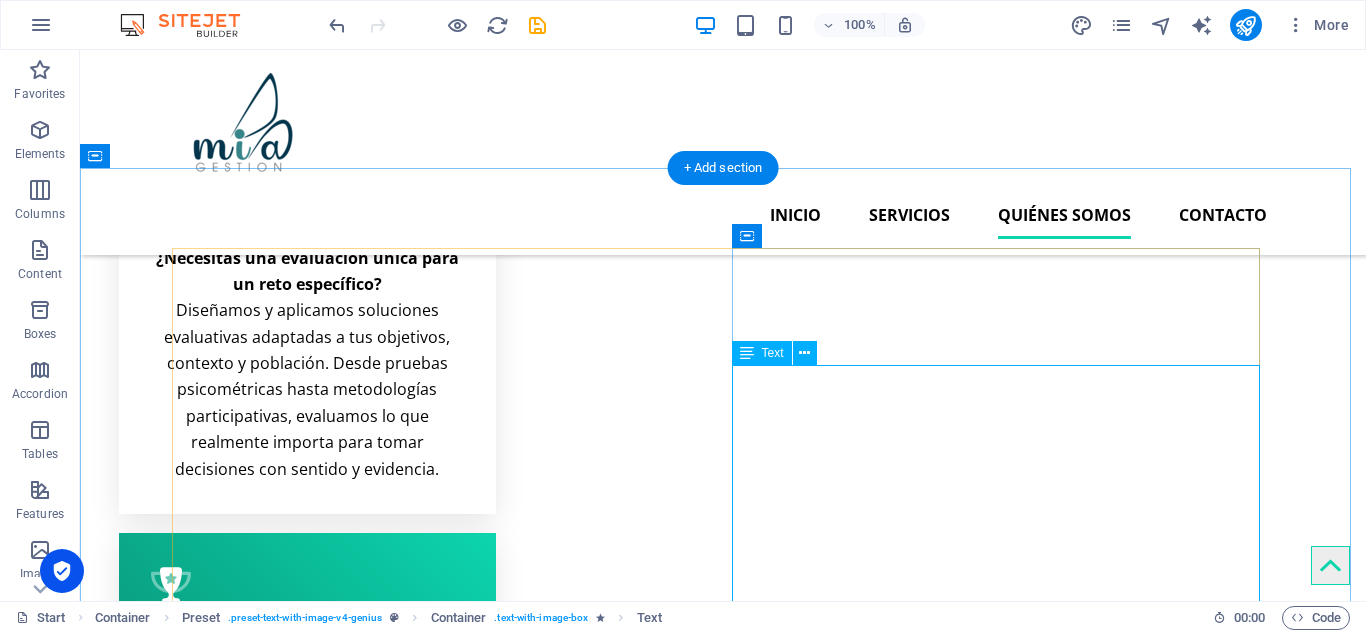 click on "En  MiaGestión  diseñamos experiencias de evaluación que van más allá de los números. Somos un ecosistema digital que integra  medición, investigación, arte y tecnología  para comprender el comportamiento humano en profundidad y apoyar decisiones sostenibles en organizaciones, comunidades y entornos educativos. Creemos que  evaluar es una forma de cuidar , de mirar con atención lo que impulsa el cambio, el talento y el aprendizaje en las personas y en los equipos. Por eso, combinamos metodologías rigurosas con sensibilidad social y tecnología de vanguardia, para entregar datos claros, accionables y con sentido. Nos inspiran los retos complejos, las preguntas difíciles y los procesos que requieren una mirada personalizada. Y sobre todo, nos mueve el deseo de que cada decisión tenga impacto real, humano y transformador. ¿Qué nos diferencia? Enfoque integral: lo cognitivo, lo emocional y lo relacional. Evaluaciones diseñadas a la medida. Tecnología al servicio de lo humano." at bounding box center [723, 6867] 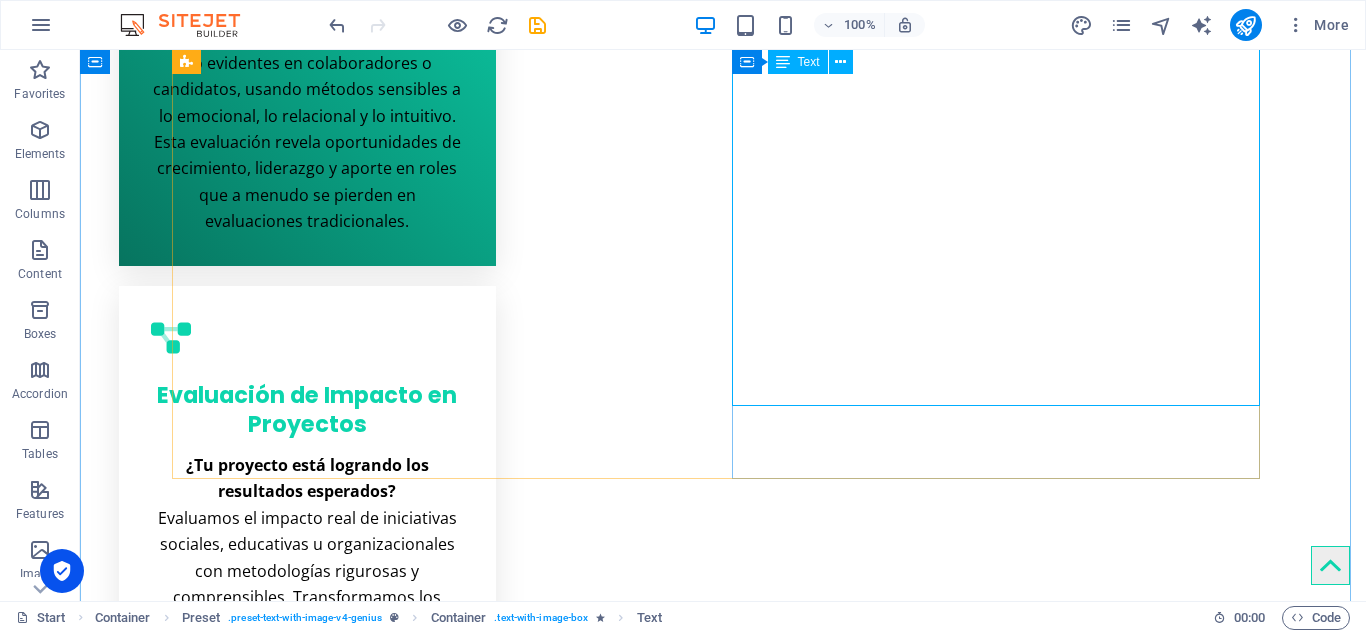 scroll, scrollTop: 3780, scrollLeft: 0, axis: vertical 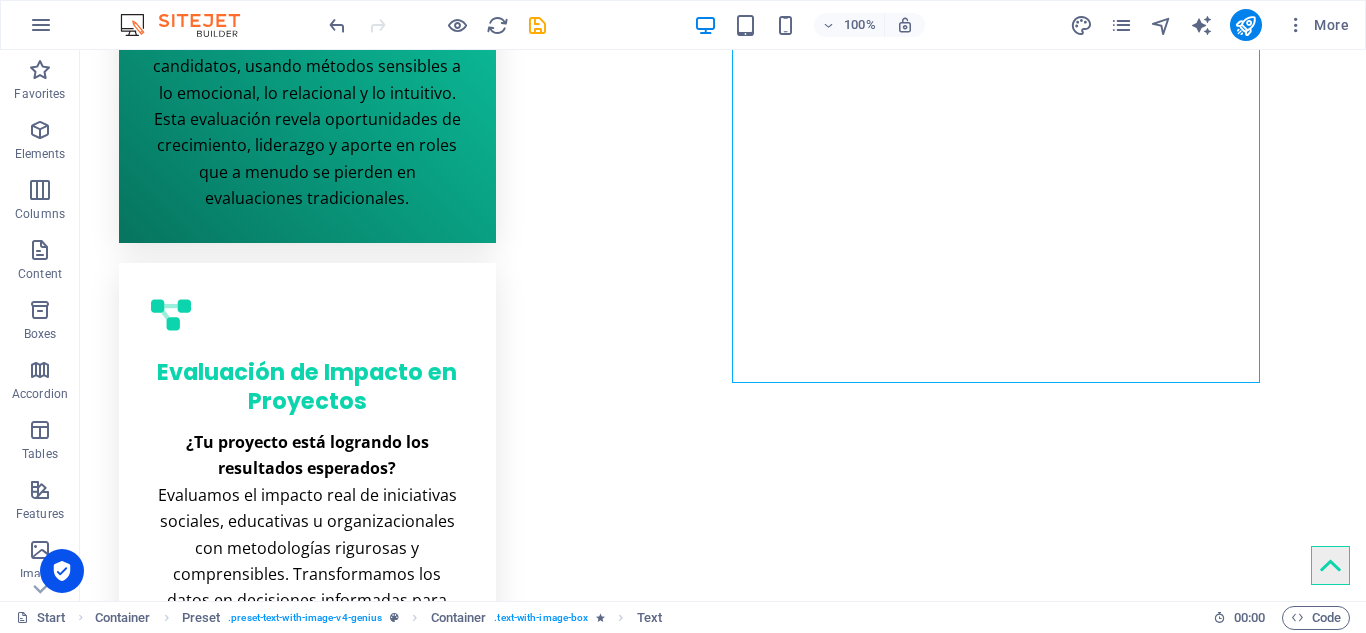 click at bounding box center (723, 5005) 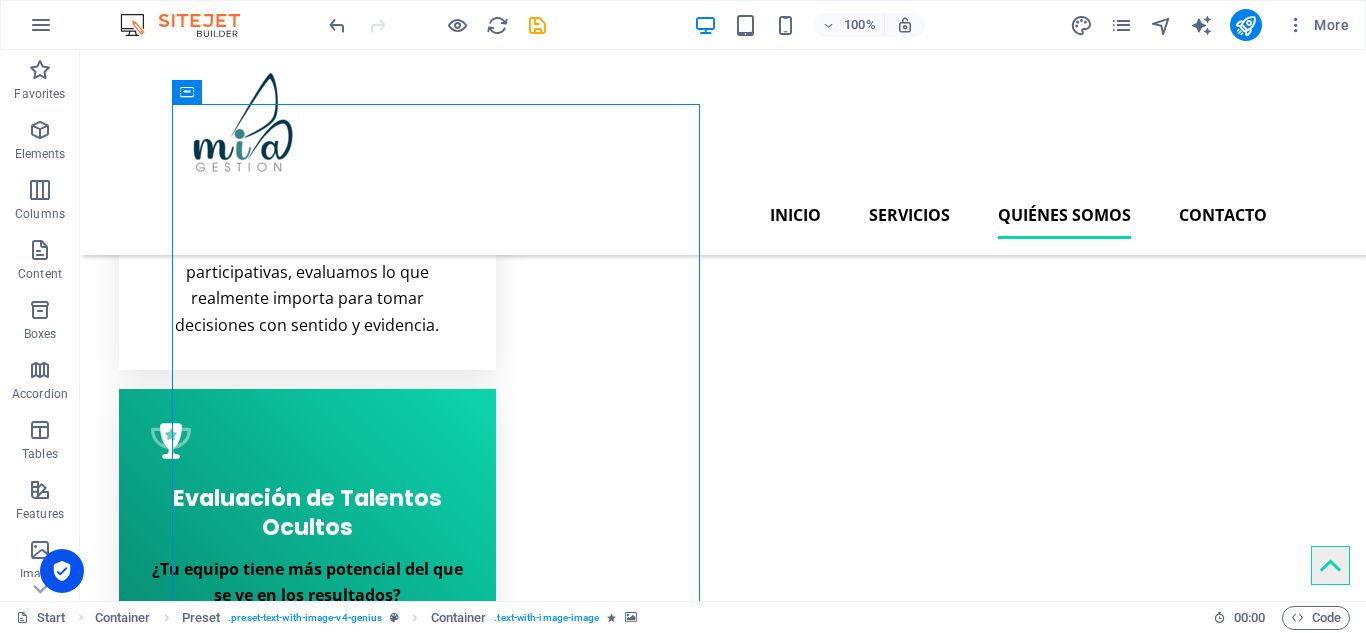 scroll, scrollTop: 2880, scrollLeft: 0, axis: vertical 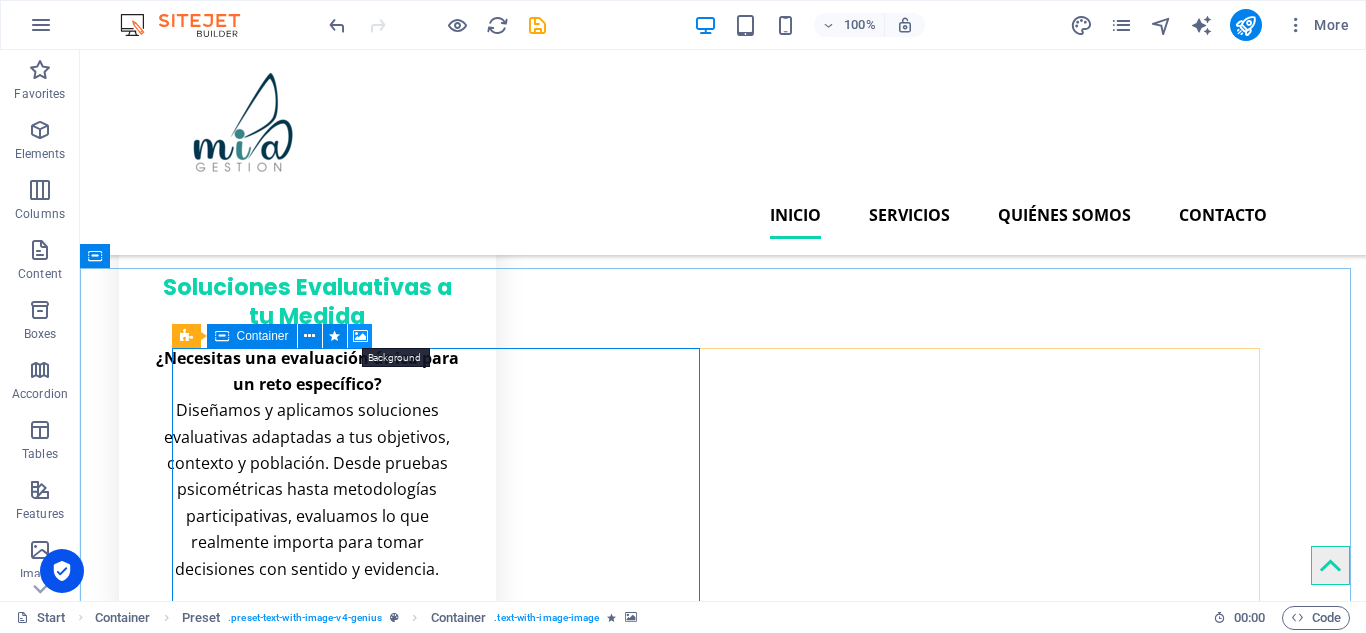 click at bounding box center [360, 336] 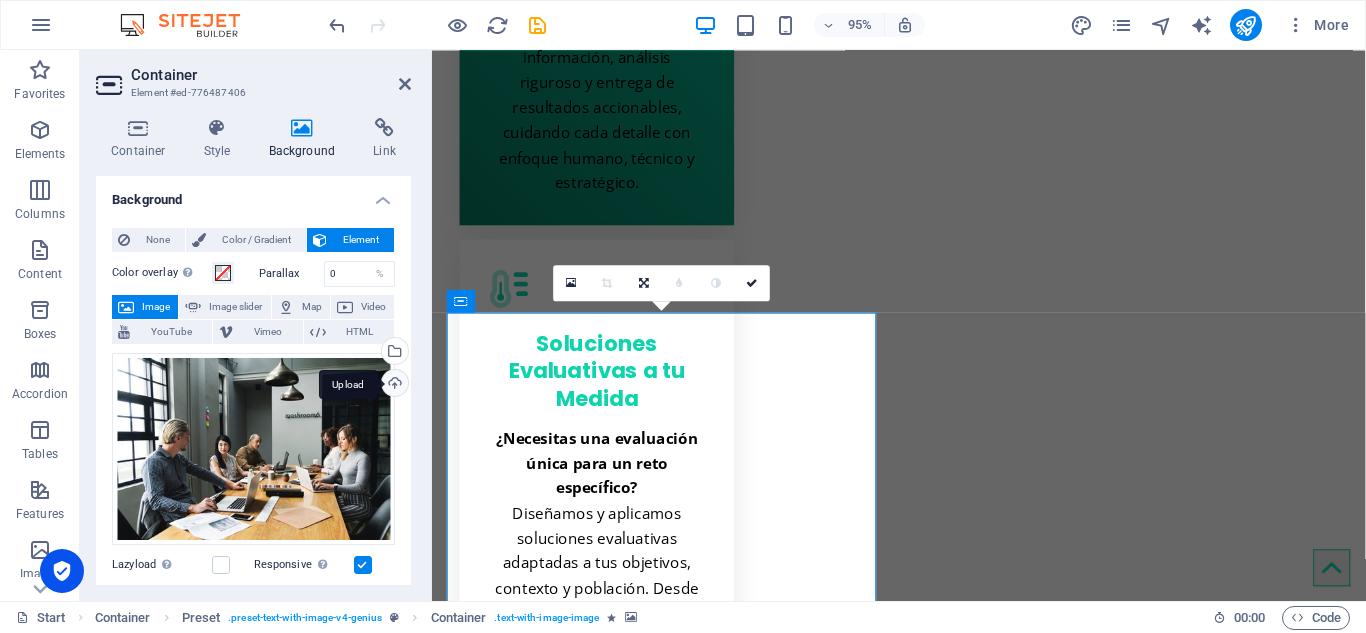 click on "Upload" at bounding box center [393, 385] 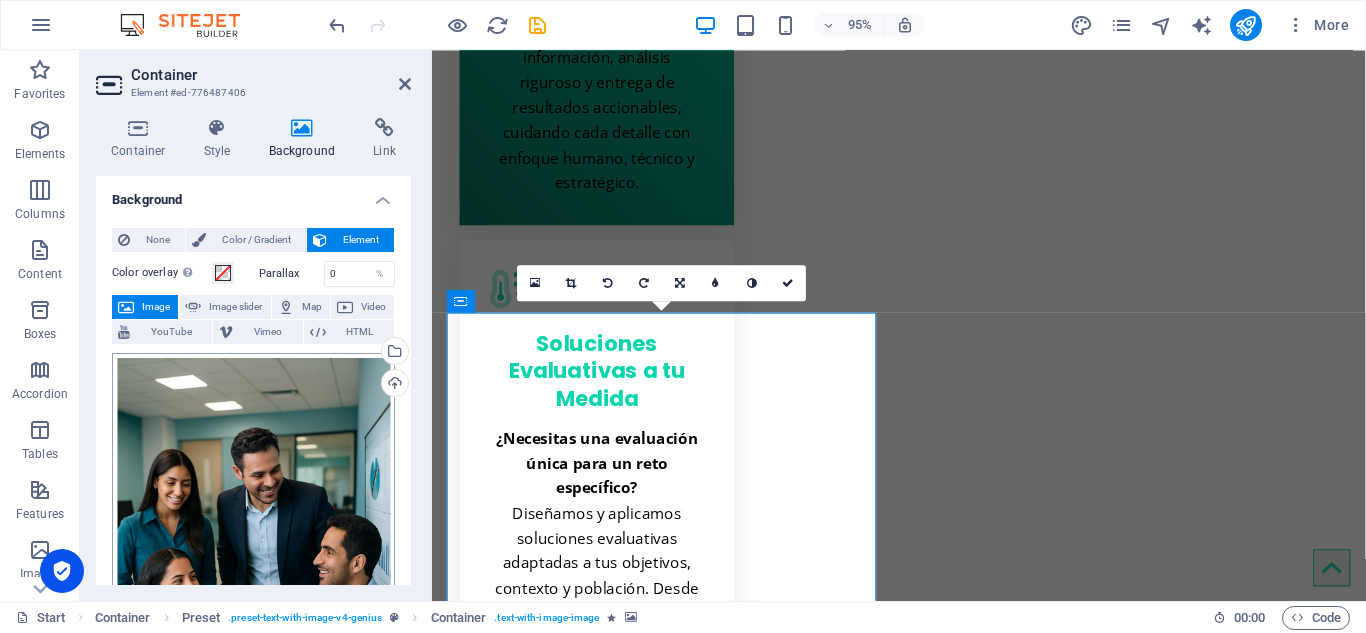 scroll, scrollTop: 200, scrollLeft: 0, axis: vertical 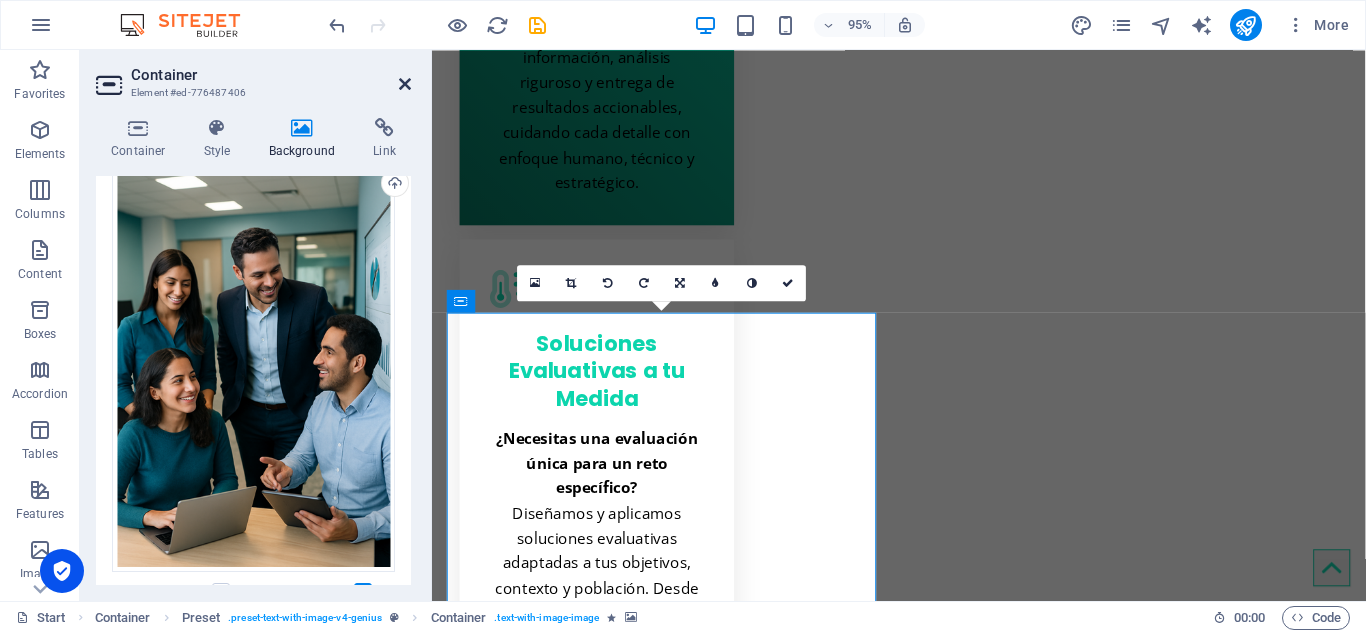 click at bounding box center (405, 84) 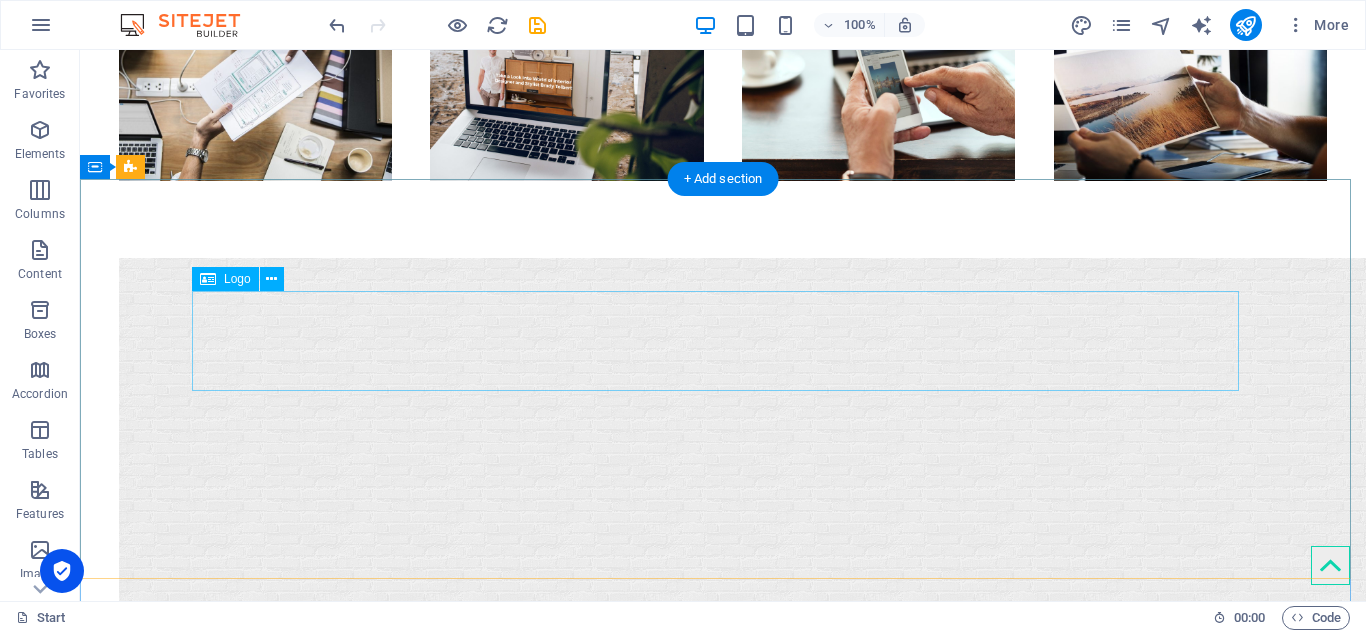 scroll, scrollTop: 4676, scrollLeft: 0, axis: vertical 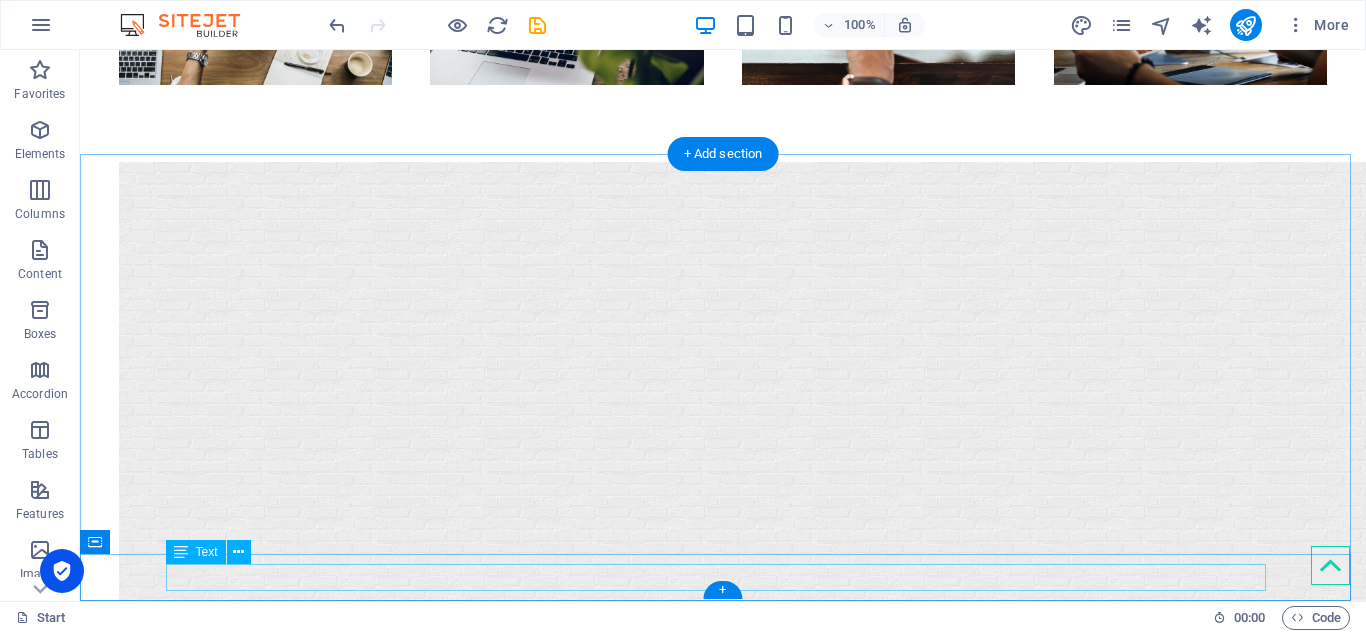 click on "6b38c81d8177b755465ec7acf681a8@cpanel.local  |  Legal Notice  |  Privacy Policy" at bounding box center (723, 6855) 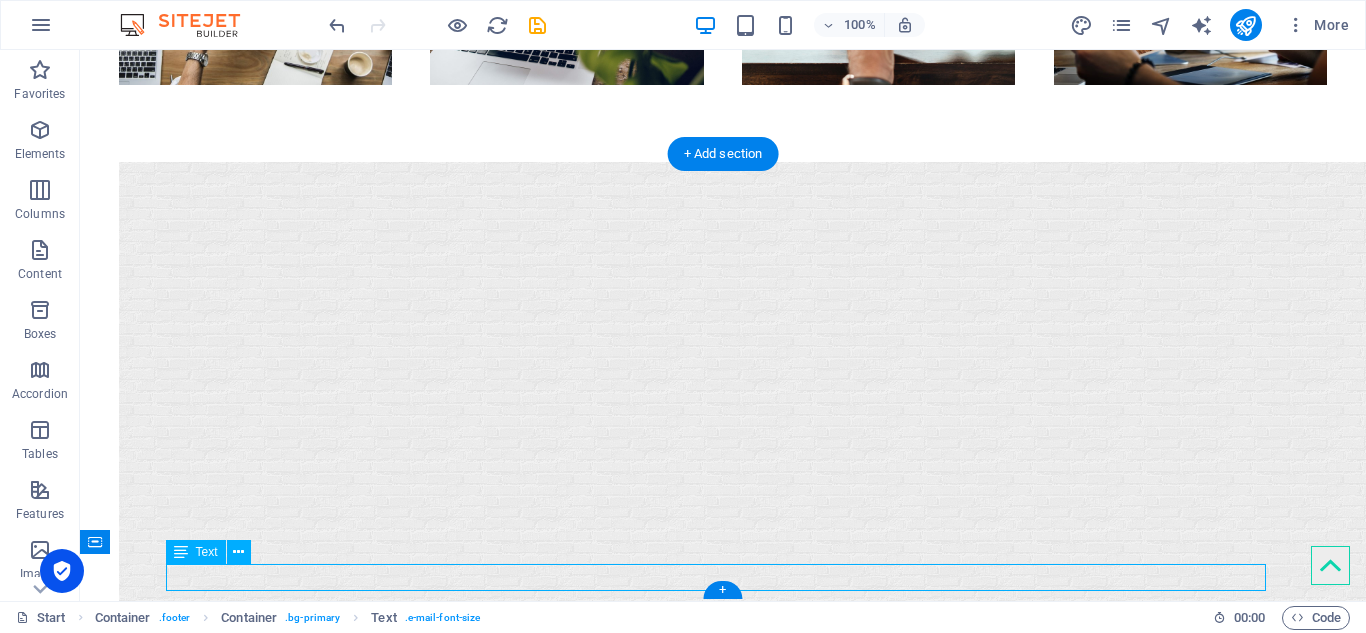 click on "6b38c81d8177b755465ec7acf681a8@cpanel.local  |  Legal Notice  |  Privacy Policy" at bounding box center [723, 6855] 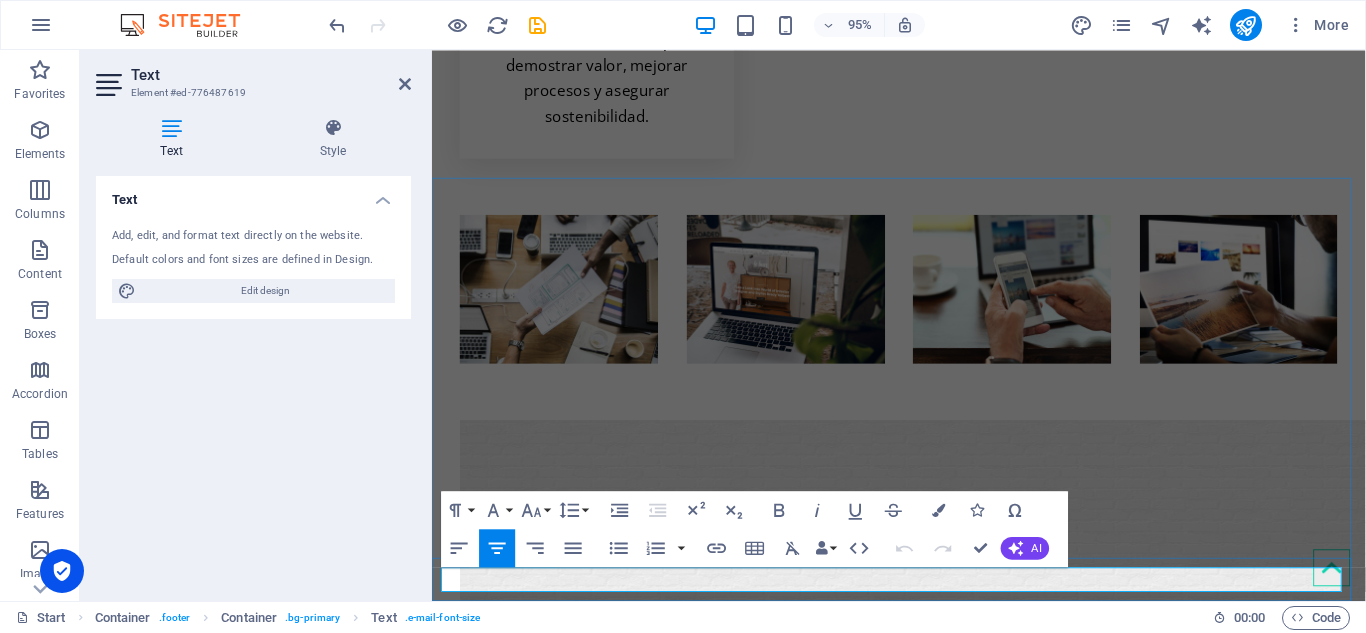 drag, startPoint x: 1087, startPoint y: 612, endPoint x: 1228, endPoint y: 605, distance: 141.17365 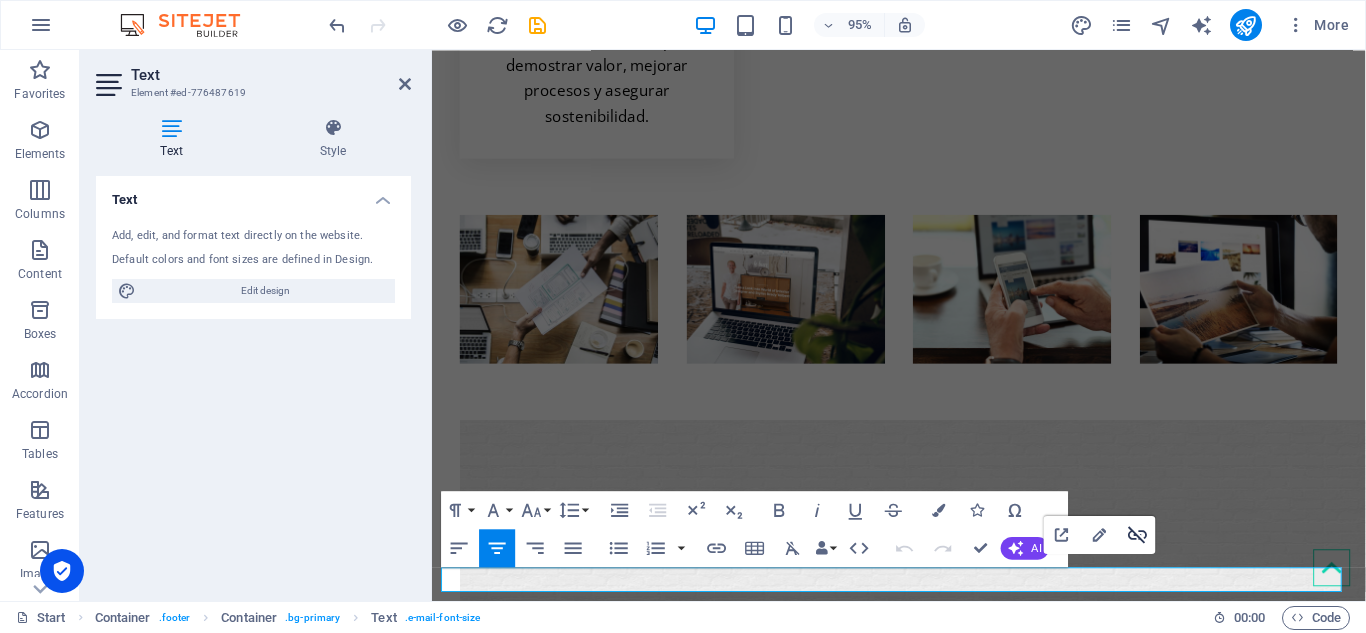click 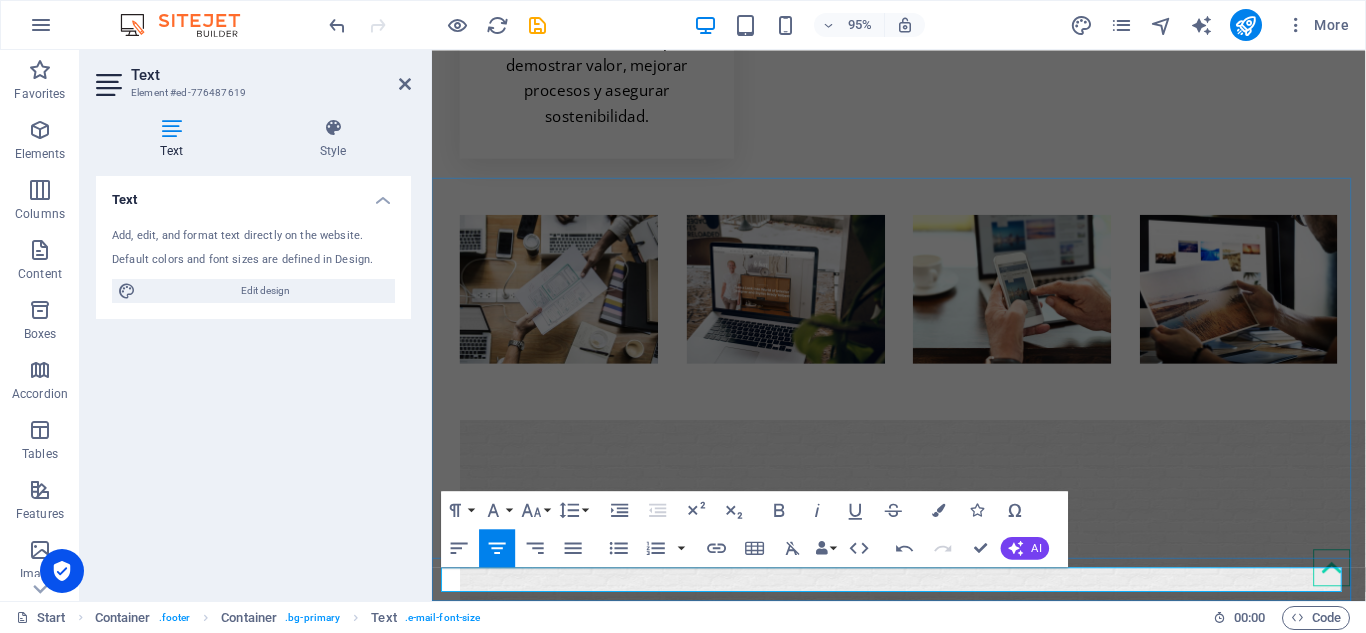 drag, startPoint x: 1151, startPoint y: 606, endPoint x: 1195, endPoint y: 614, distance: 44.72136 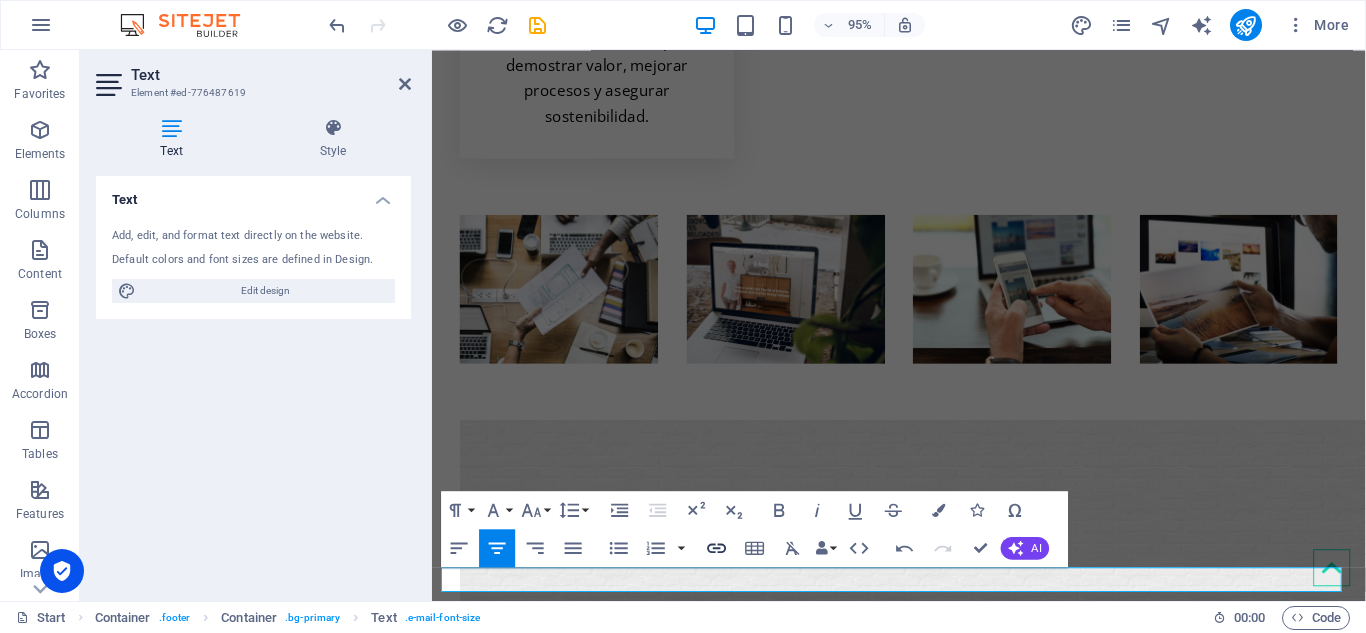 click 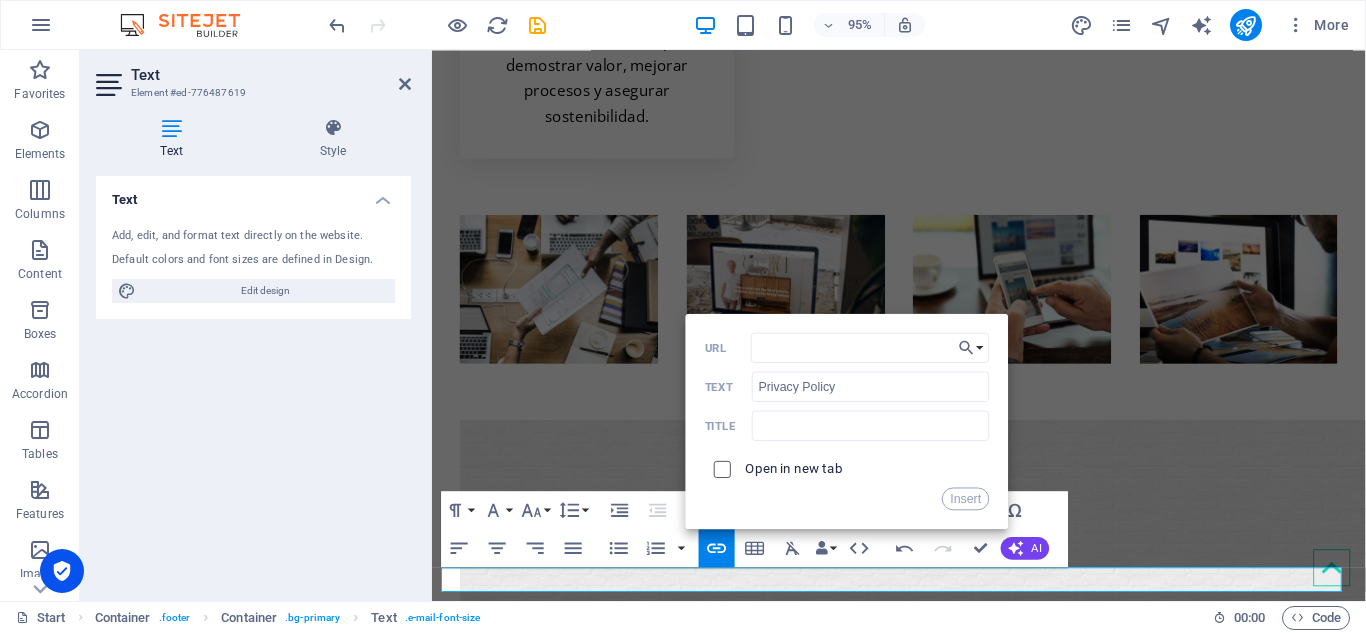 click at bounding box center (720, 465) 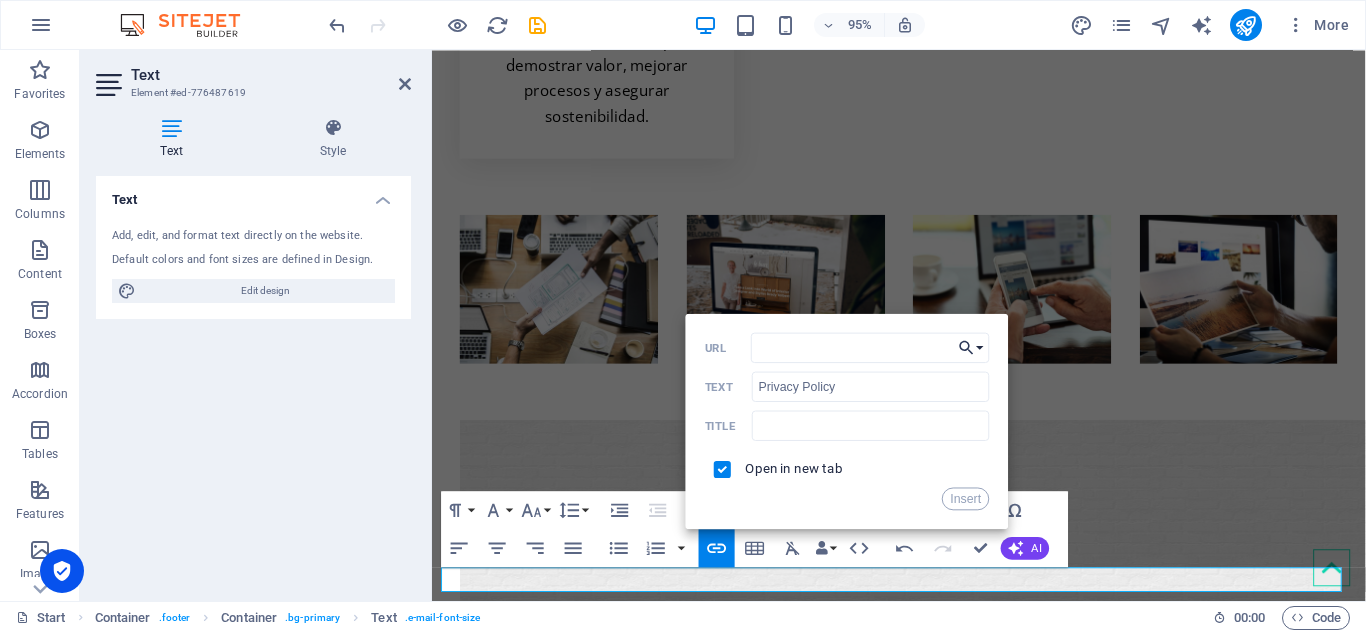 click on "Choose Link" at bounding box center [972, 347] 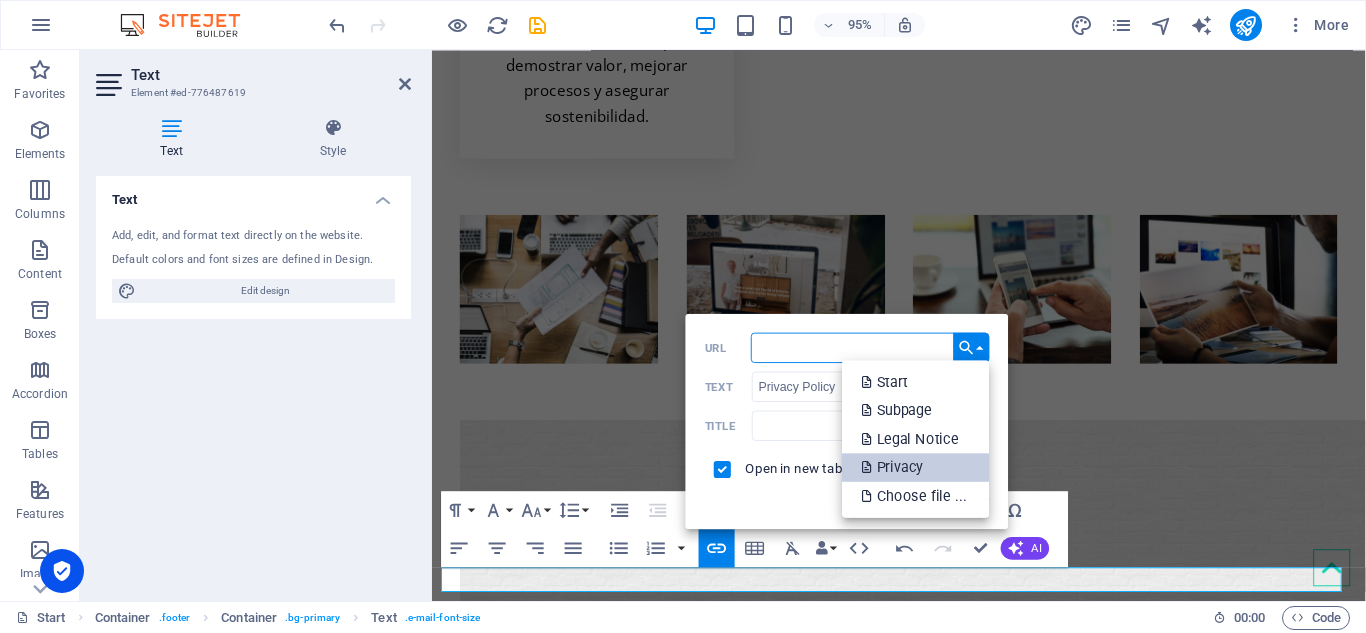click on "Privacy" at bounding box center (895, 466) 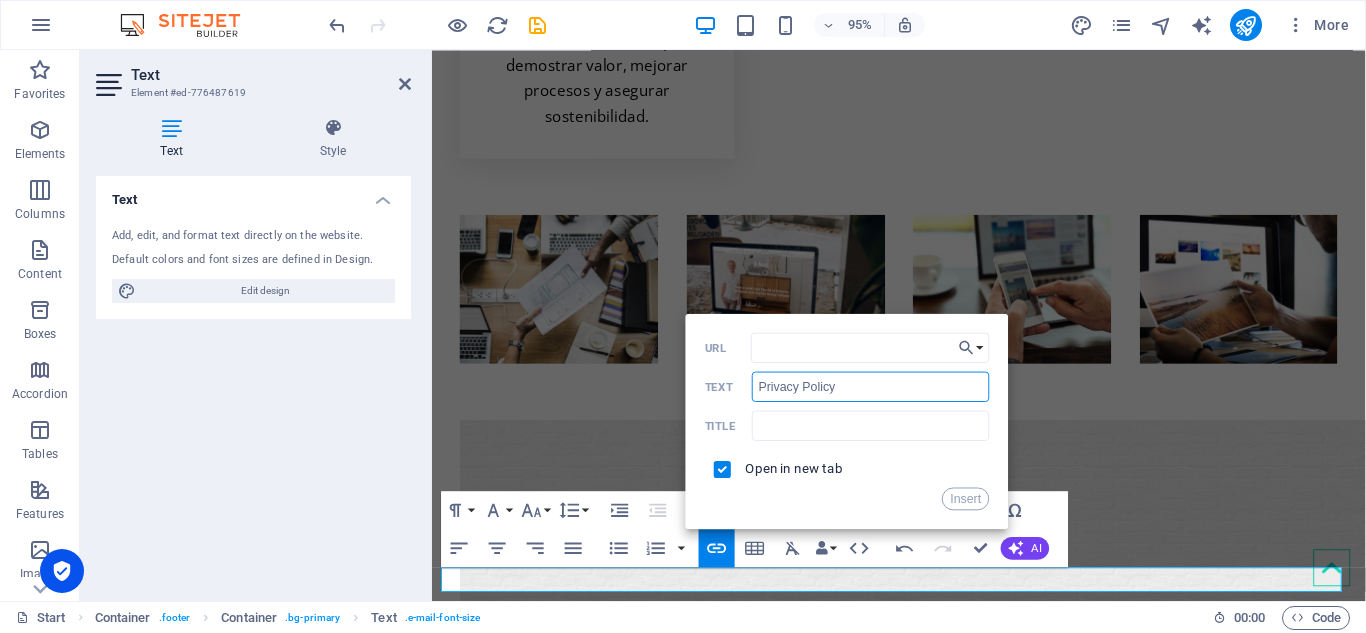 drag, startPoint x: 847, startPoint y: 383, endPoint x: 733, endPoint y: 388, distance: 114.1096 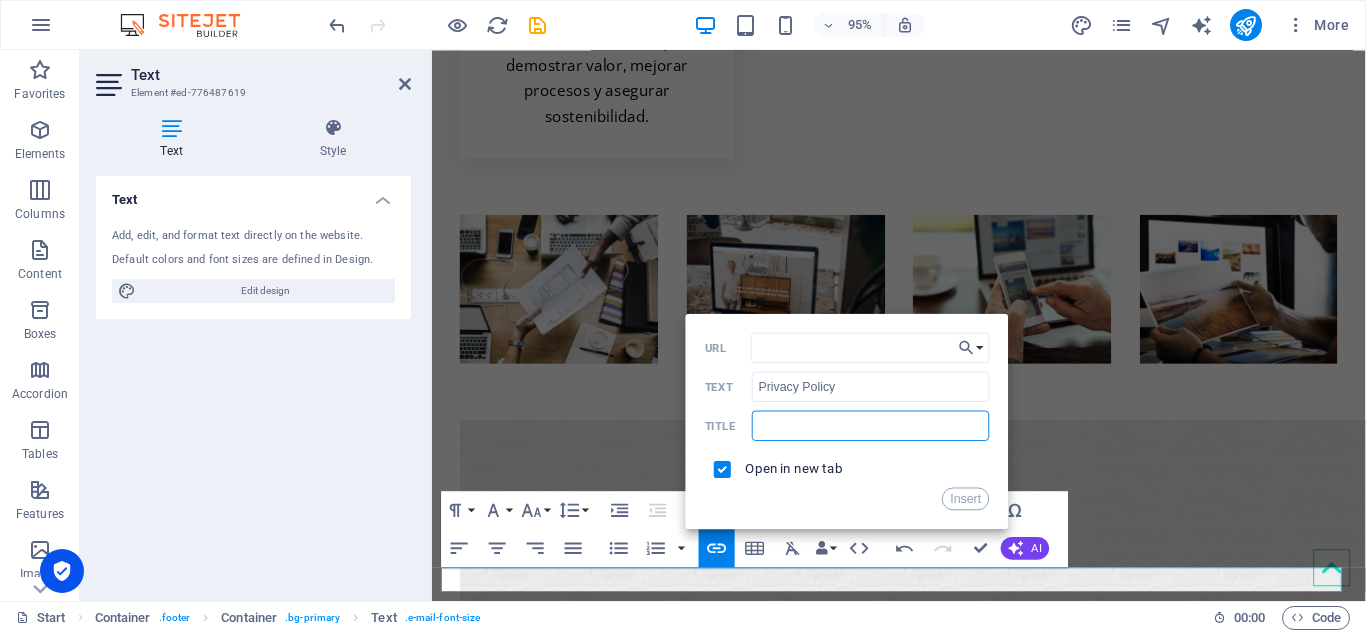 click at bounding box center (871, 425) 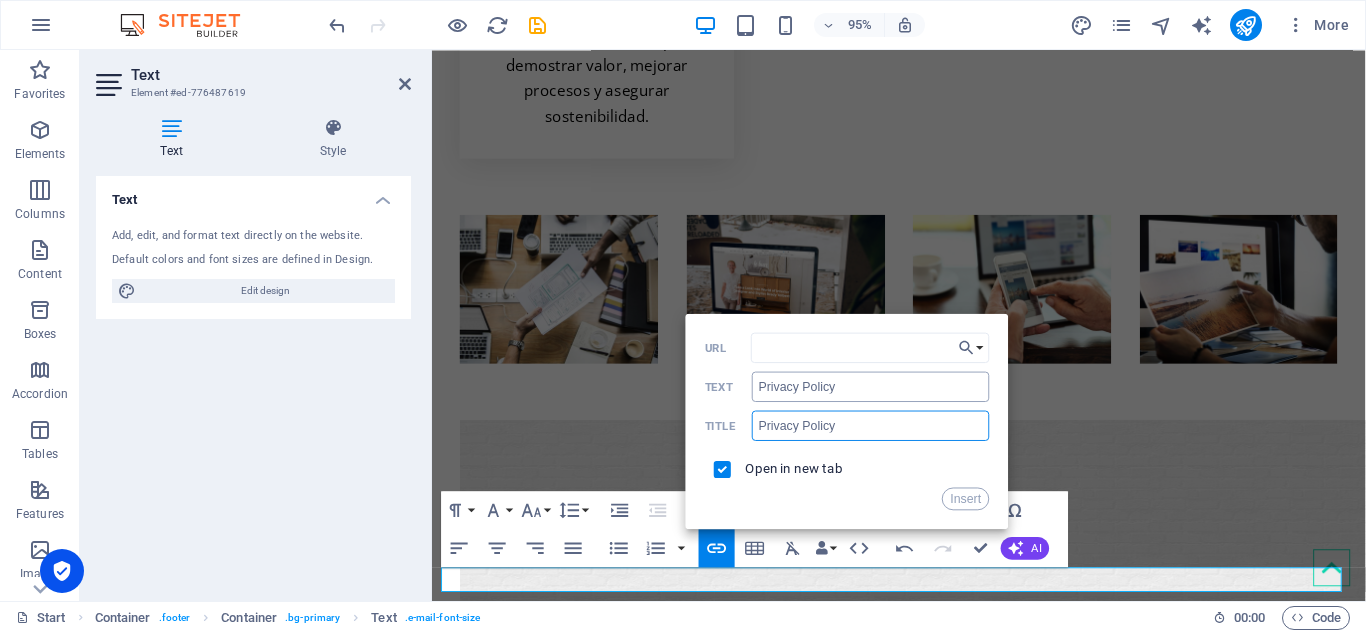 type on "Privacy Policy" 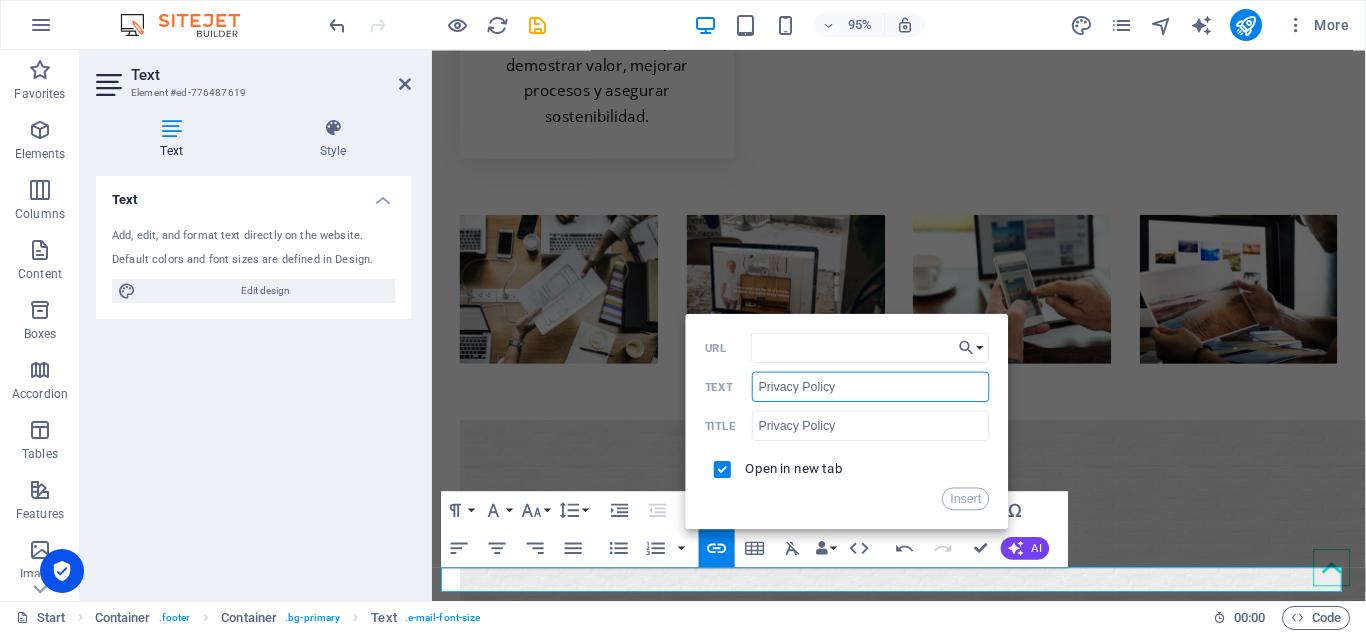 drag, startPoint x: 842, startPoint y: 394, endPoint x: 728, endPoint y: 400, distance: 114.15778 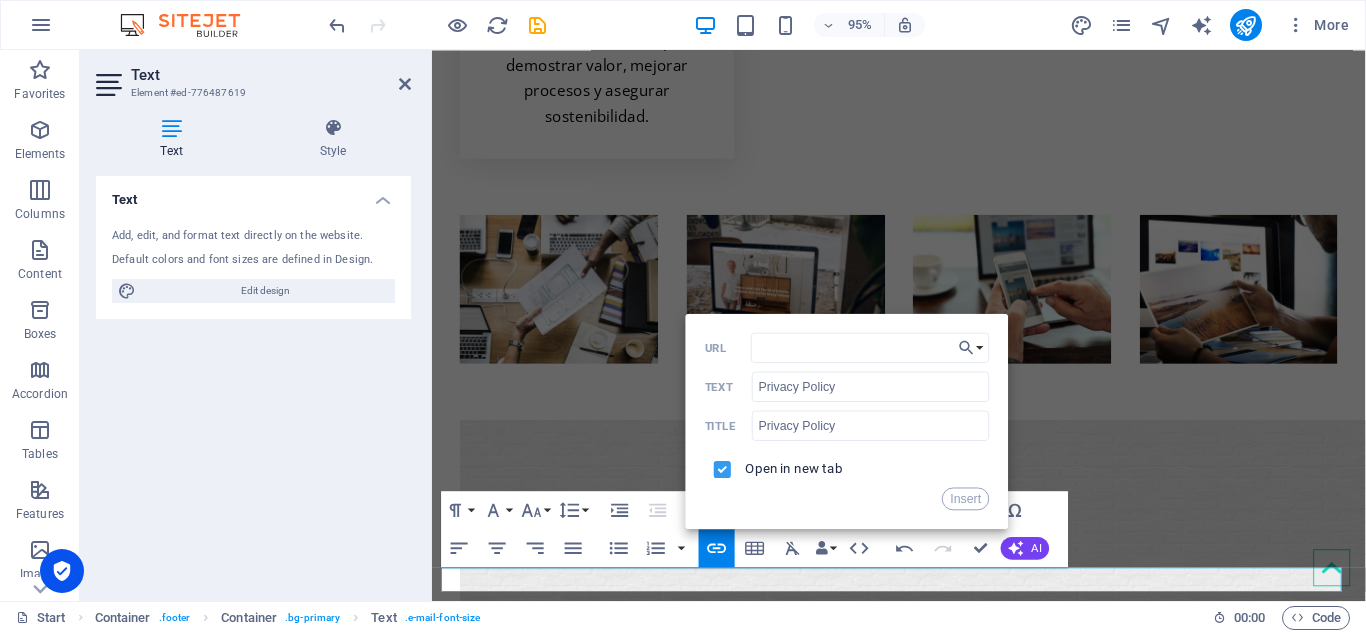 click at bounding box center [720, 465] 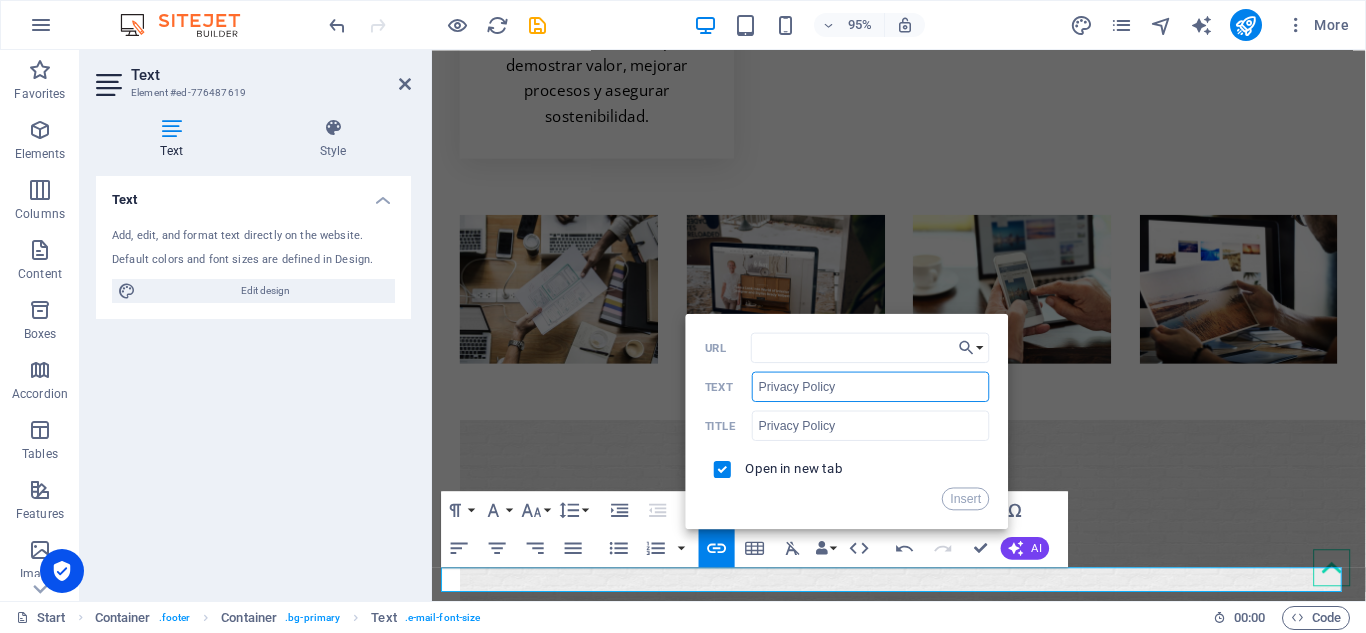 paste on "🛡️ Política de Privacidad – MiaGestión En MiaGestión, valoramos y respetamos tu privacidad. Esta política explica cómo recopilamos, usamos, almacenamos y protegemos la información personal que nos proporcionas a través de nuestros formularios, plataformas y canales de contacto.  1. Recopilación de información Cuando completas un formulario o interactúas con nuestros servicios, podemos recopilar la siguiente información personal:  Nombre completo  Correo electrónico  Número de teléfono  Ciudad y país  Organización (opcional)  Comentarios o mensajes adicionales  También podemos recopilar información técnica, como la dirección IP y tipo de dispositivo, con fines analíticos y de seguridad.  2. Finalidad del uso de la información La información recolectada será utilizada exclusivamente para:  Responder a tus solicitudes de información  Enviarte comunicaciones sobre nuestros servicios, contenidos o eventos  Ofrecerte asesoría personalizada y acompañamiento en procesos de evaluación o desarrollo  Mejorar nuestros..." 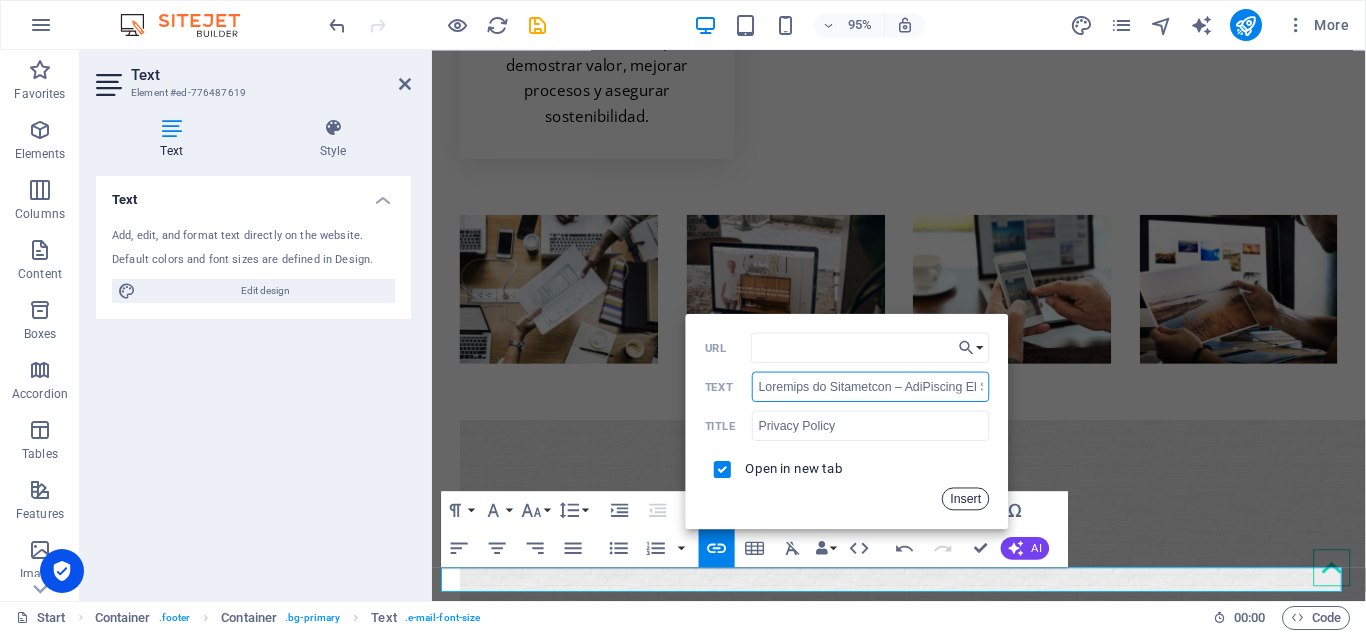 scroll, scrollTop: 0, scrollLeft: 14048, axis: horizontal 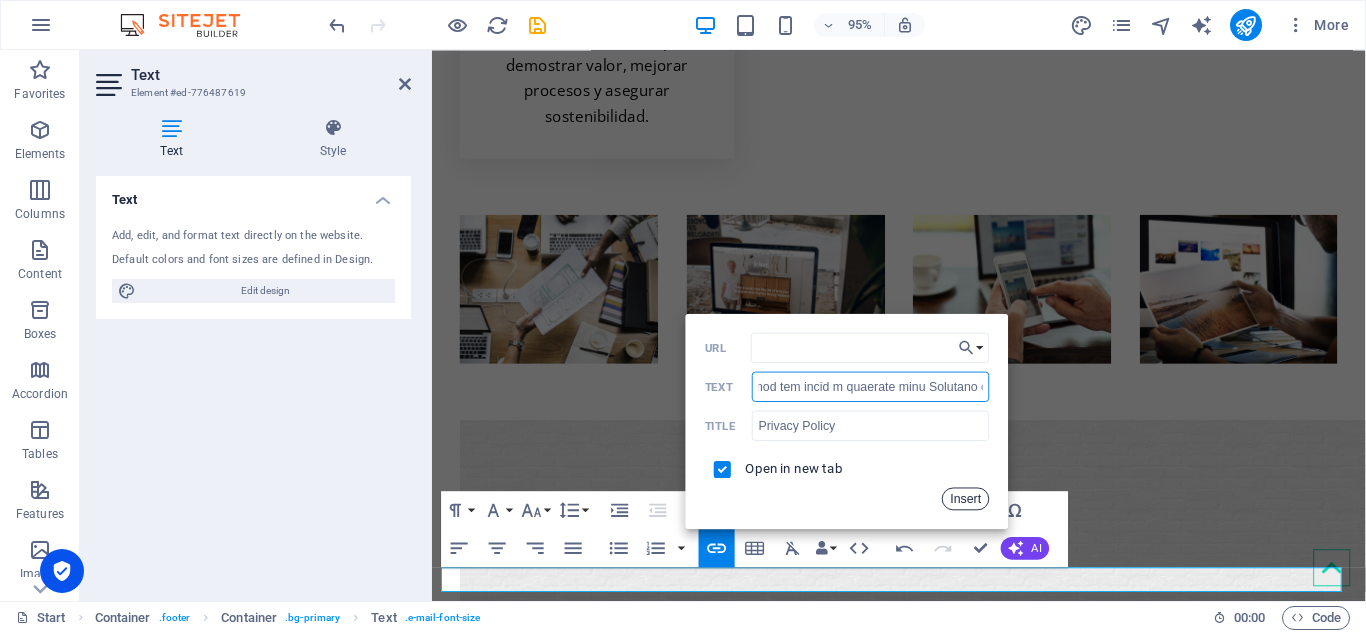 type on "Política de Privacidad" 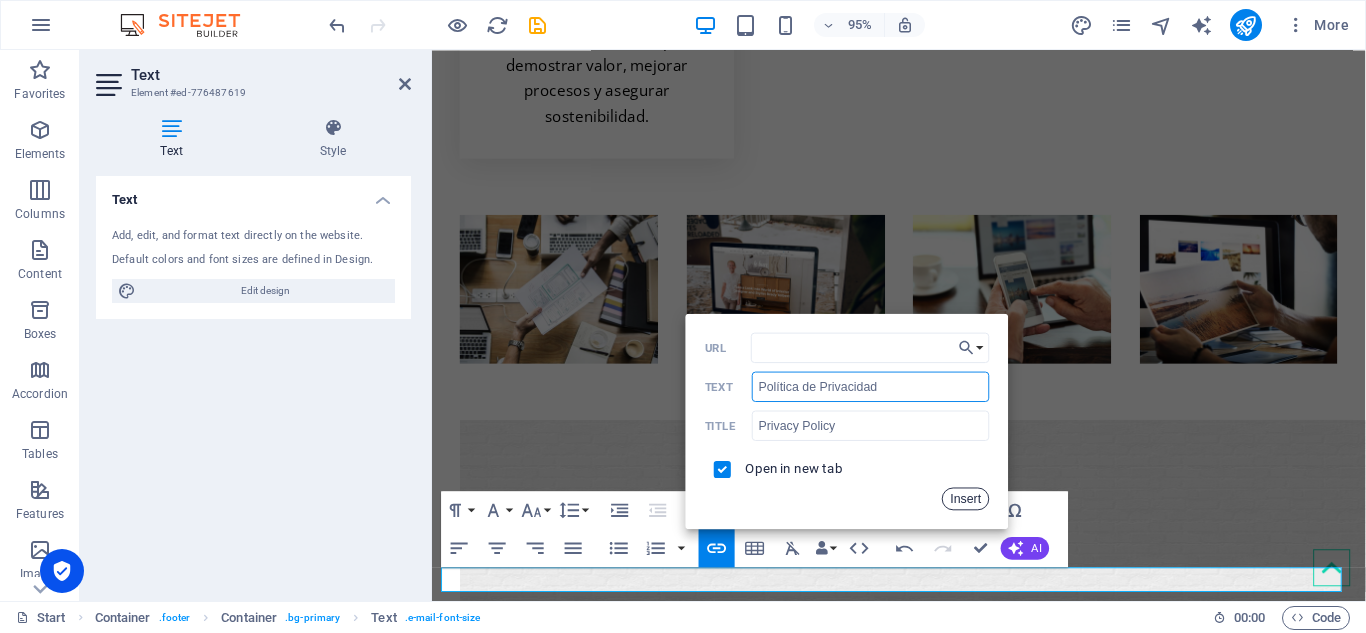 scroll, scrollTop: 0, scrollLeft: 0, axis: both 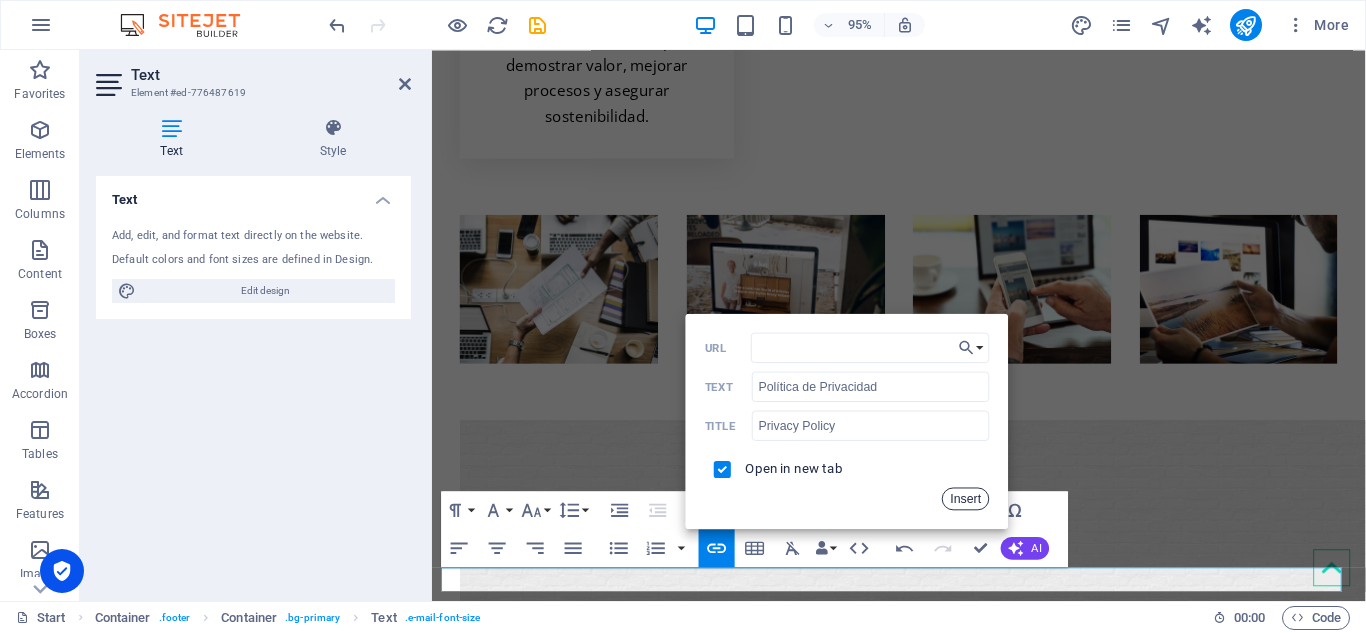 click on "Insert" at bounding box center [966, 498] 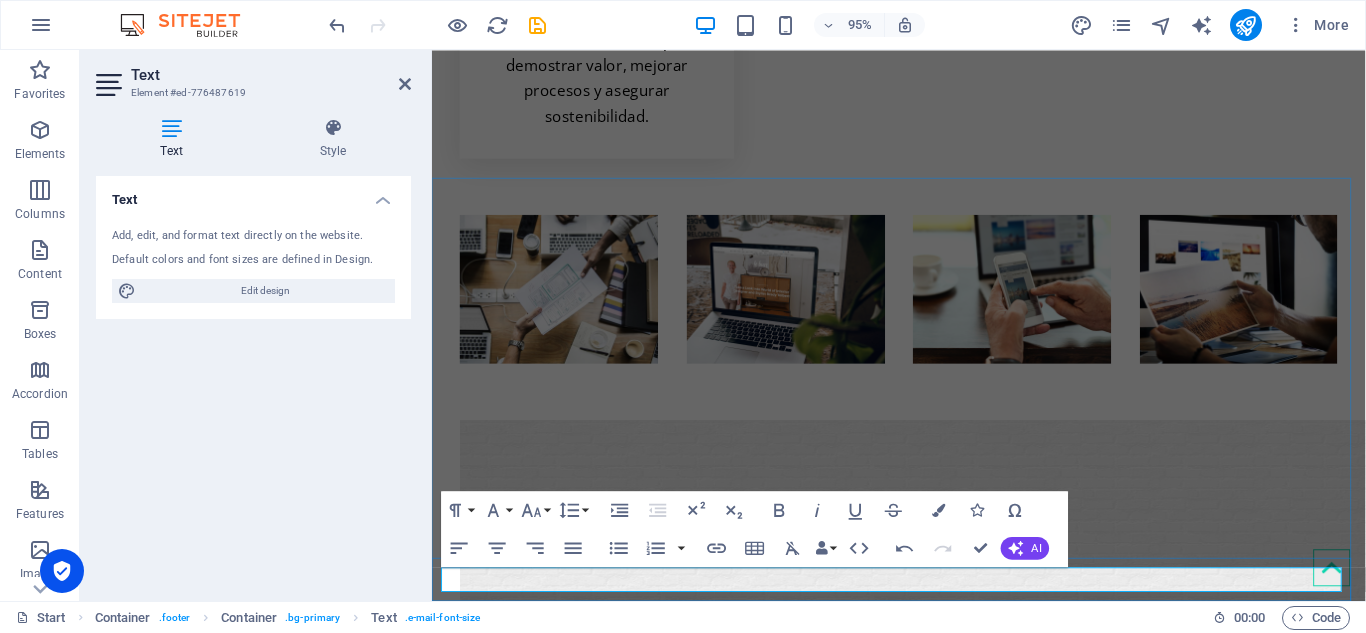 click on "6b38c81d8177b755465ec7acf681a8@cpanel.local" at bounding box center [803, 7075] 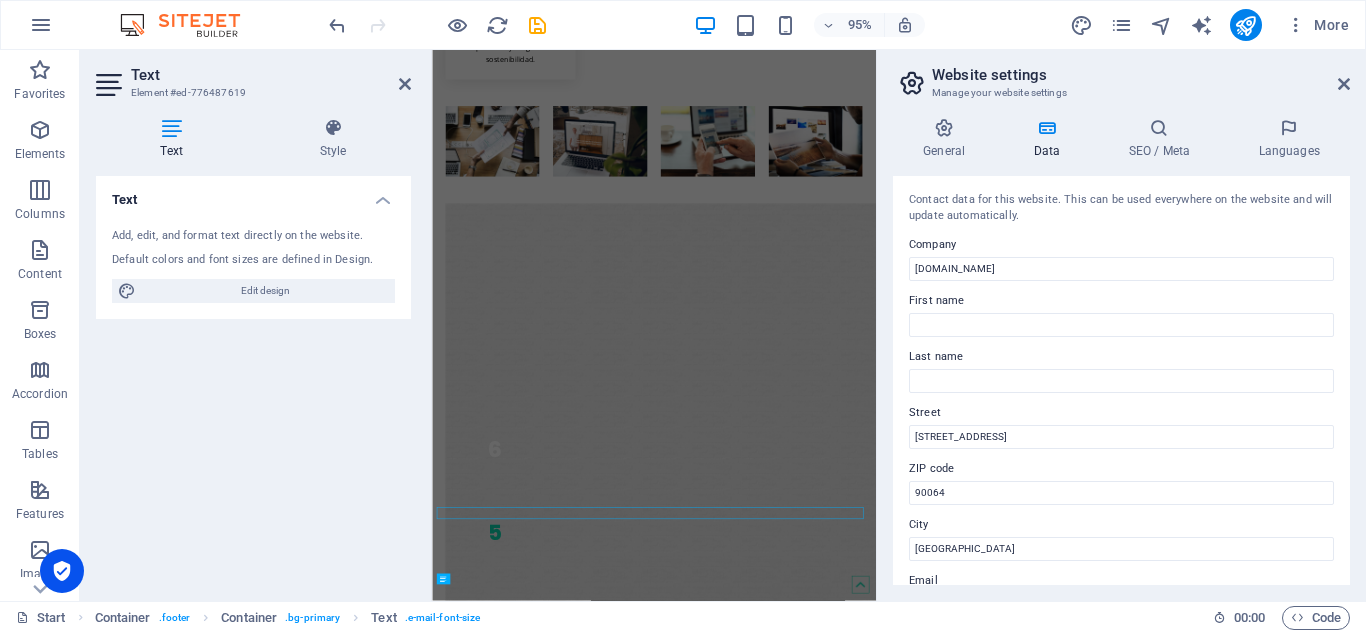 scroll, scrollTop: 4437, scrollLeft: 0, axis: vertical 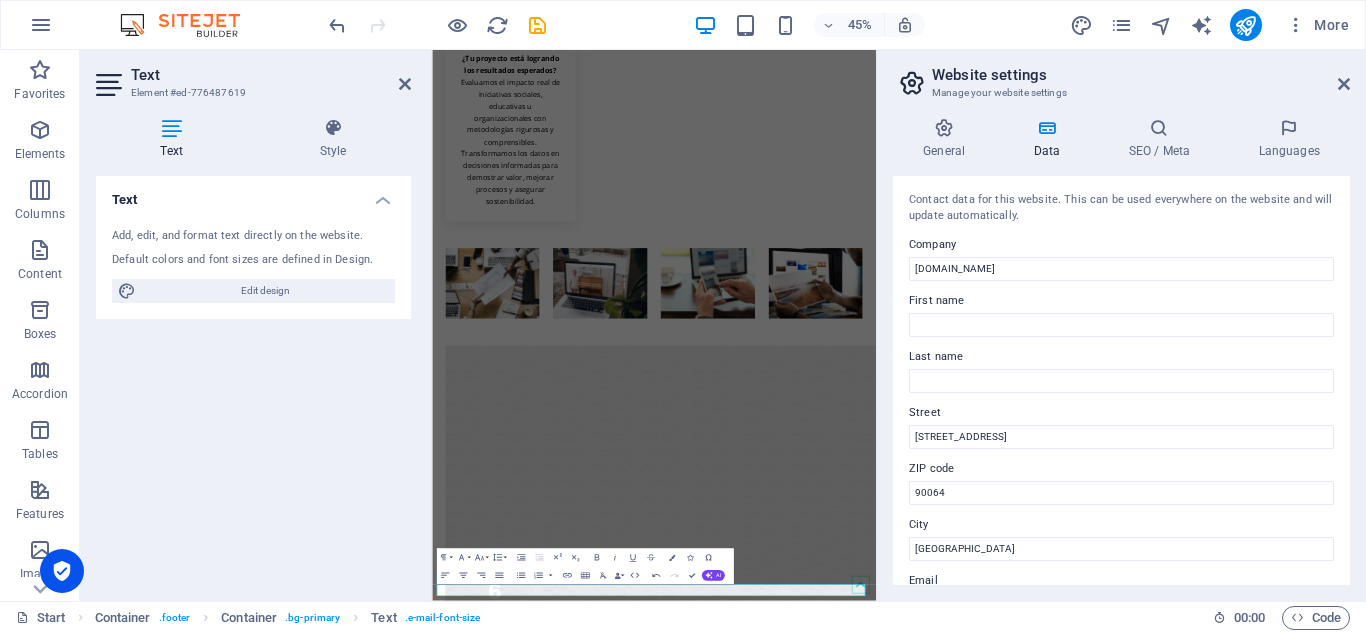 click on "Email" at bounding box center [1121, 581] 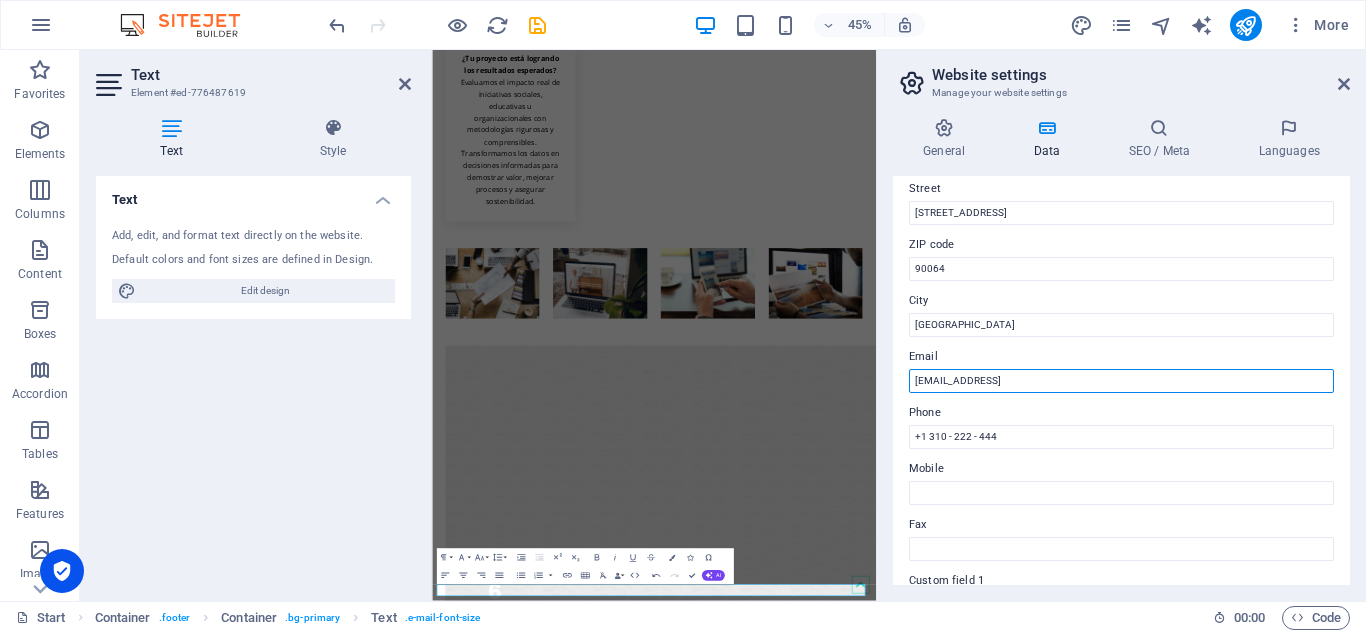 type on "m" 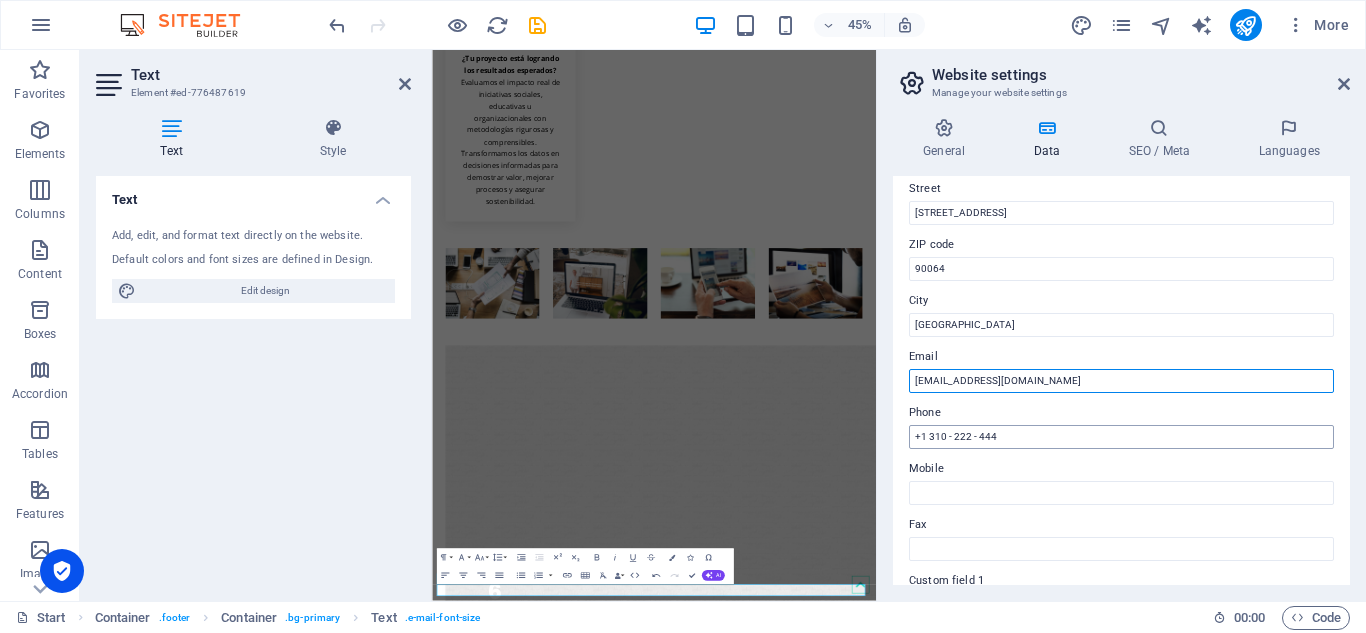 type on "[EMAIL_ADDRESS][DOMAIN_NAME]" 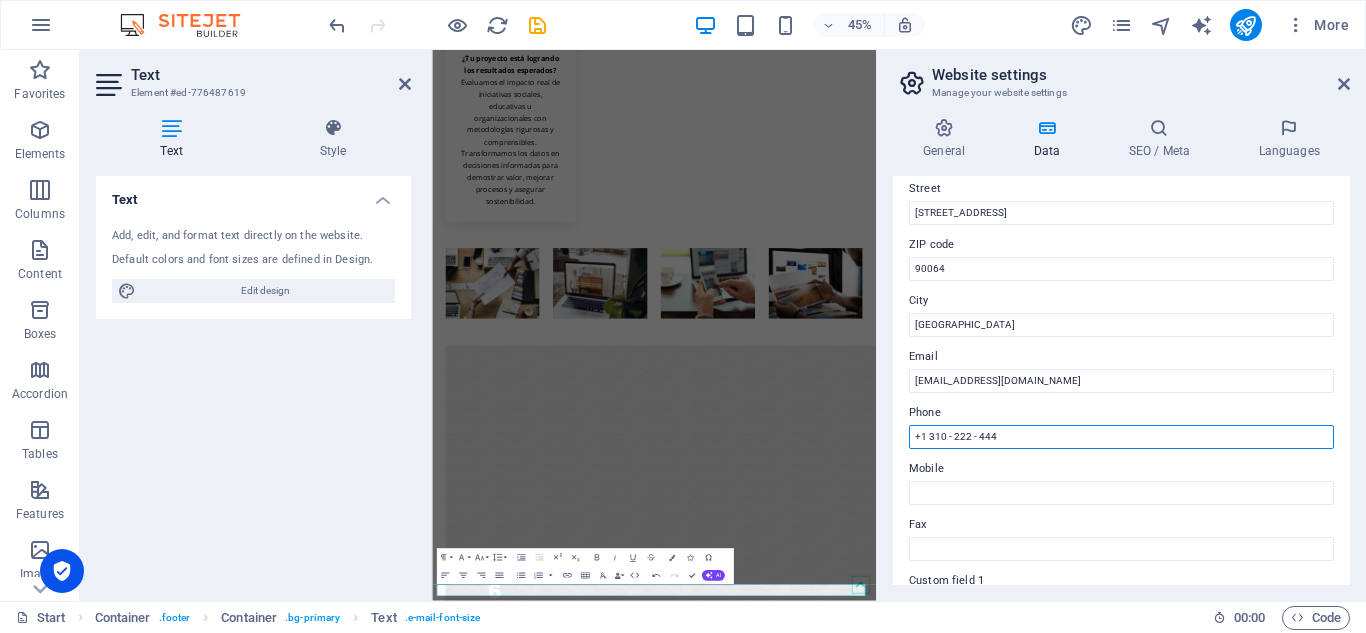 click on "+1 310 - 222 - 444" at bounding box center [1121, 437] 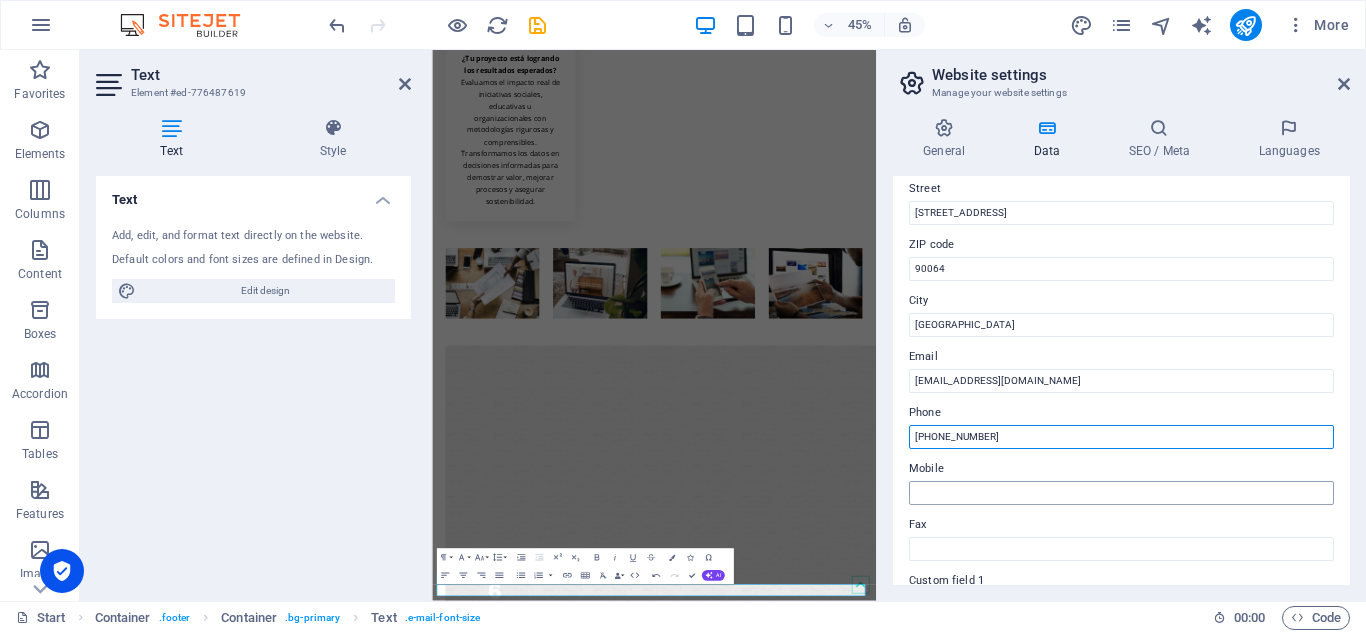 type on "[PHONE_NUMBER]" 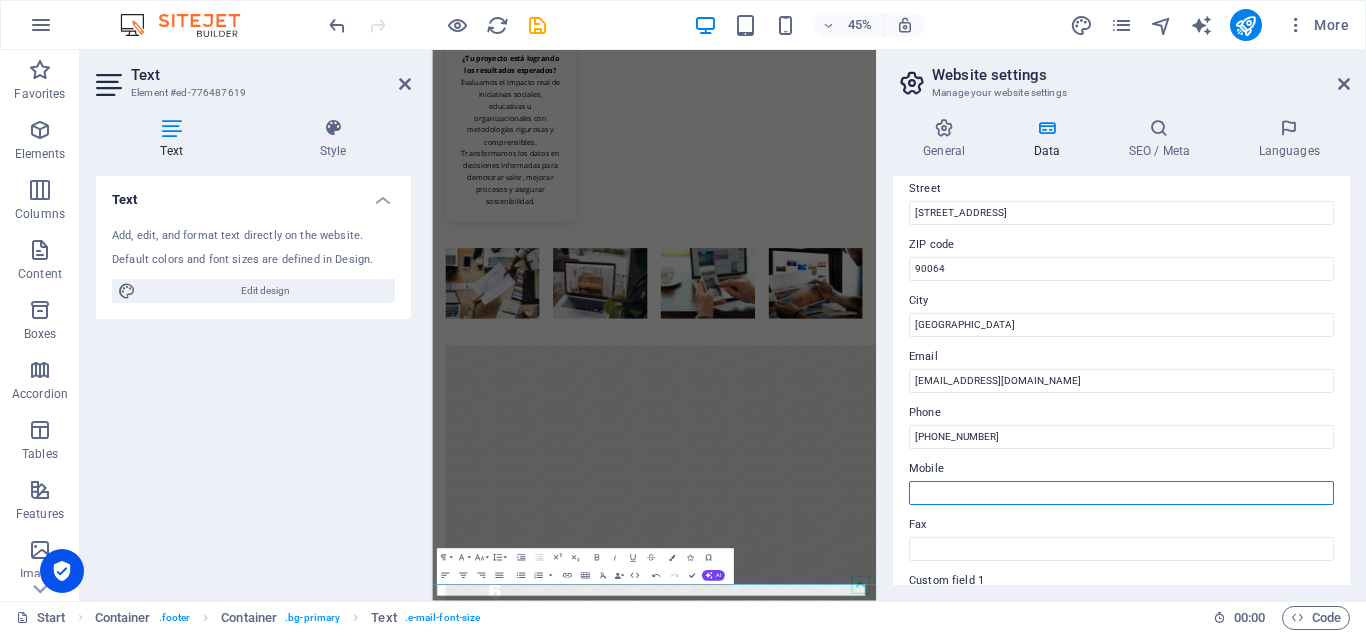 click on "Mobile" at bounding box center (1121, 493) 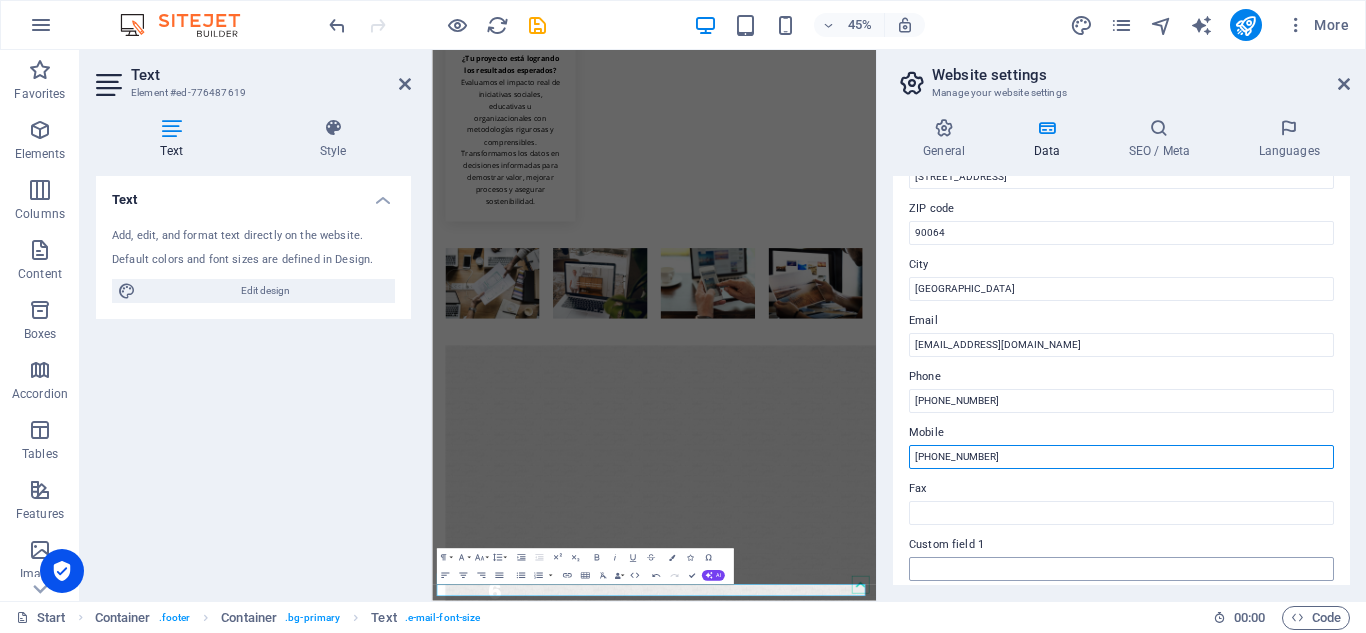 scroll, scrollTop: 252, scrollLeft: 0, axis: vertical 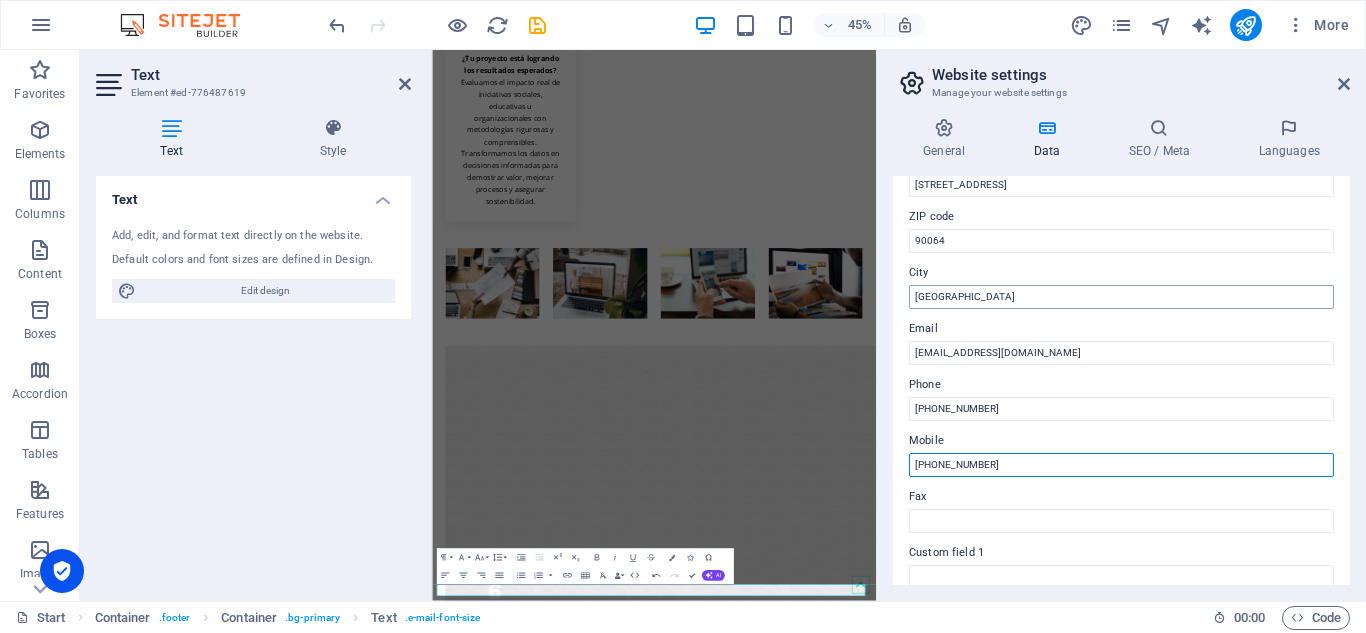 type on "[PHONE_NUMBER]" 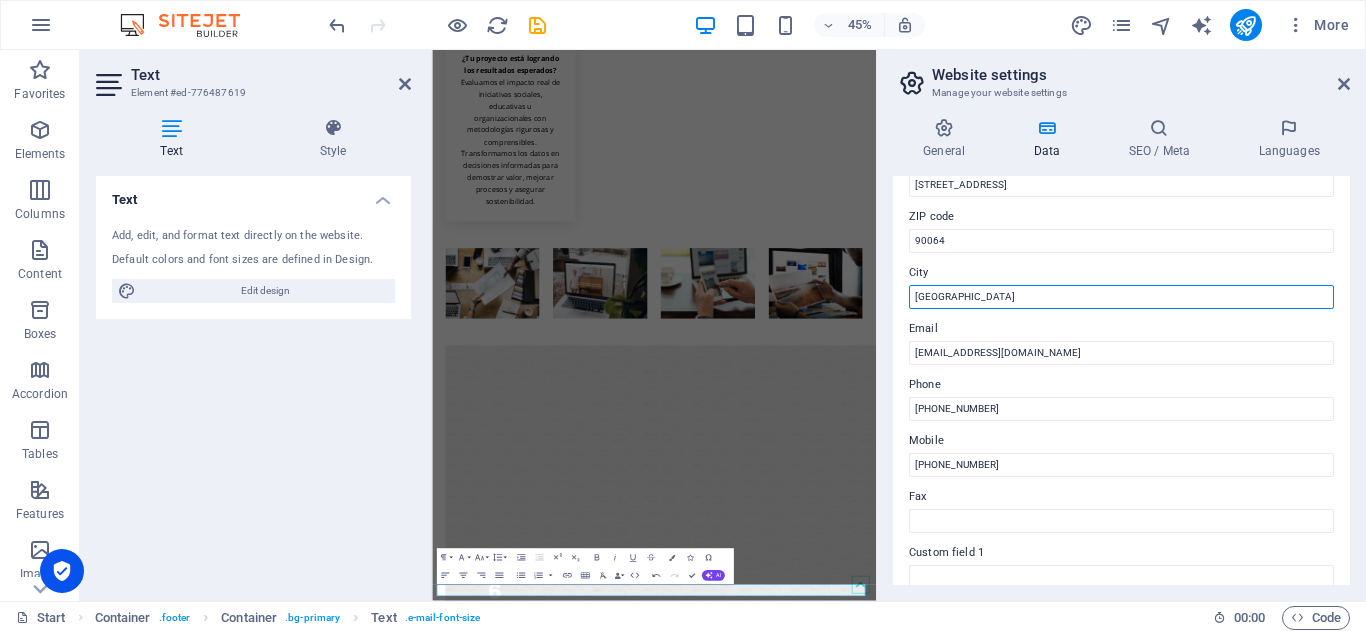drag, startPoint x: 987, startPoint y: 295, endPoint x: 889, endPoint y: 303, distance: 98.32599 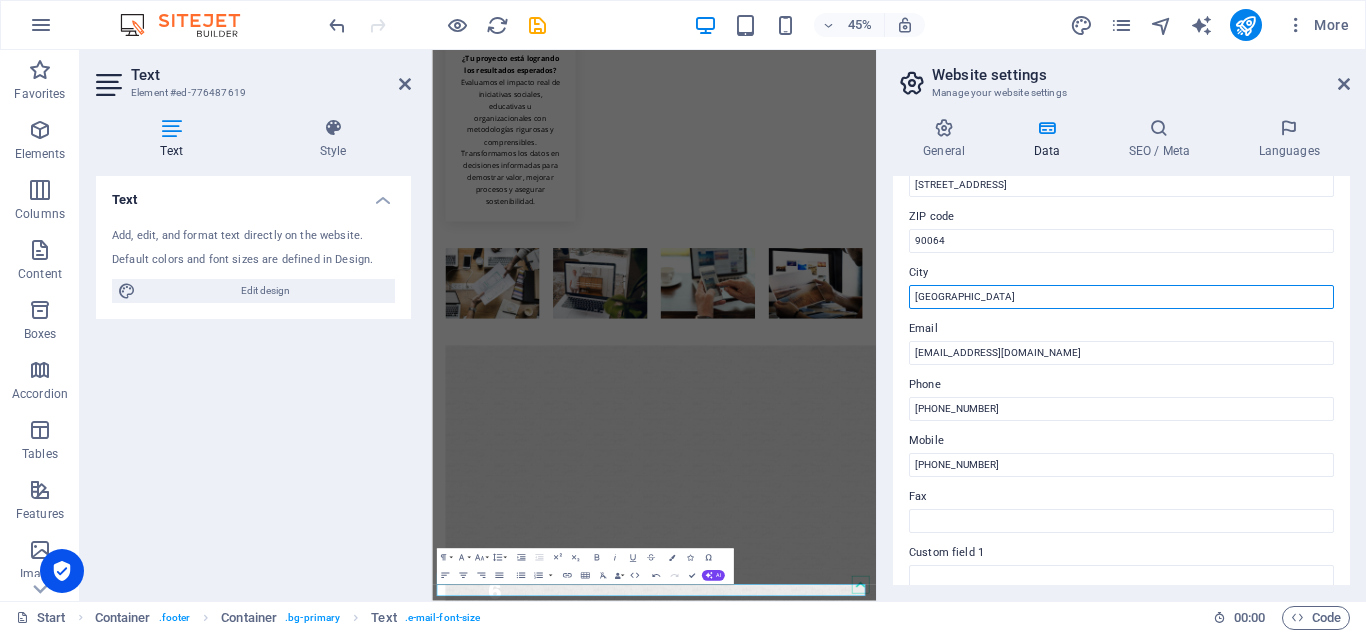 click on "General  Data  SEO / Meta  Languages Website name miagestion.co Logo Drag files here, click to choose files or select files from Files or our free stock photos & videos Select files from the file manager, stock photos, or upload file(s) Upload Favicon Set the favicon of your website here. A favicon is a small icon shown in the browser tab next to your website title. It helps visitors identify your website. Drag files here, click to choose files or select files from Files or our free stock photos & videos Select files from the file manager, stock photos, or upload file(s) Upload Preview Image (Open Graph) This image will be shown when the website is shared on social networks Drag files here, click to choose files or select files from Files or our free stock photos & videos Select files from the file manager, stock photos, or upload file(s) Upload Contact data for this website. This can be used everywhere on the website and will update automatically. Company miagestion.co First name Last name Street ZIP code 1" at bounding box center (1121, 351) 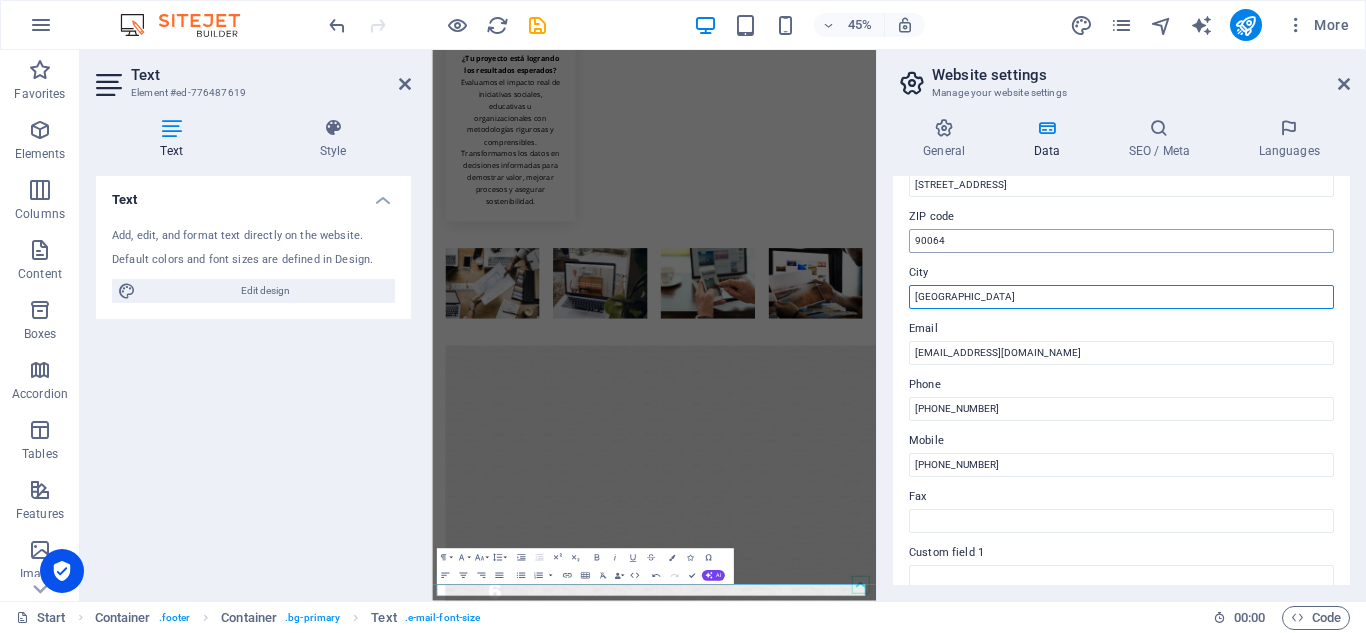 type on "Bogotá" 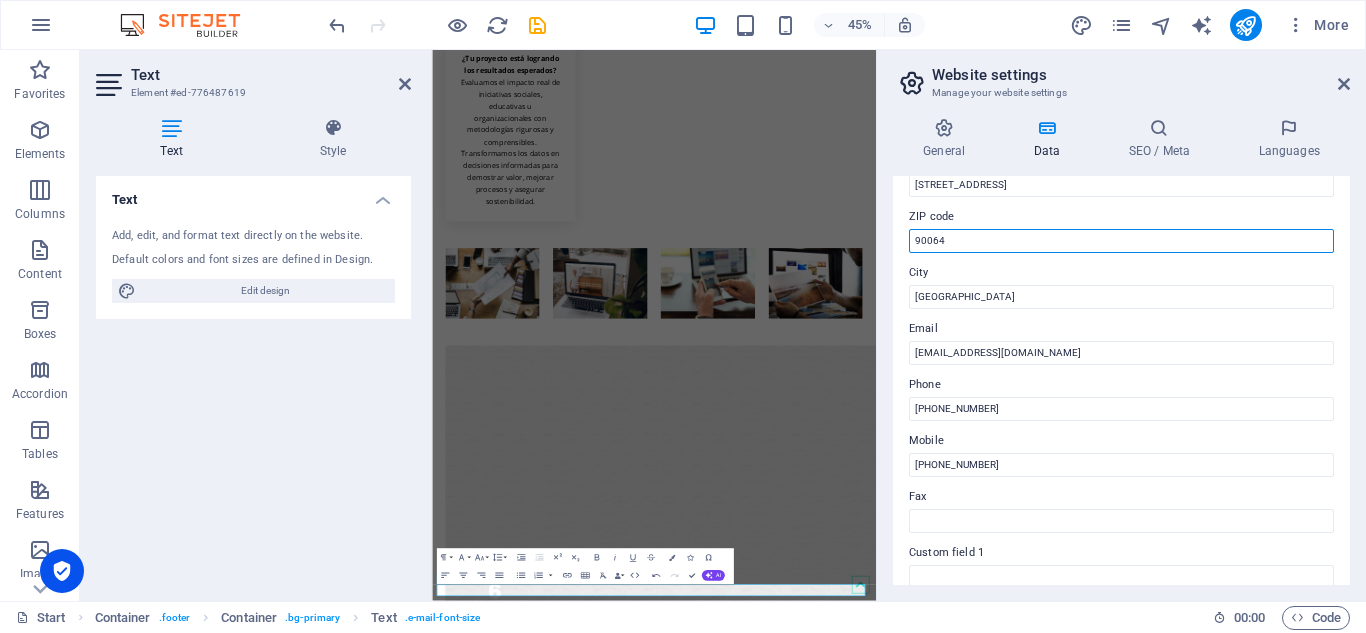 drag, startPoint x: 956, startPoint y: 236, endPoint x: 889, endPoint y: 238, distance: 67.02985 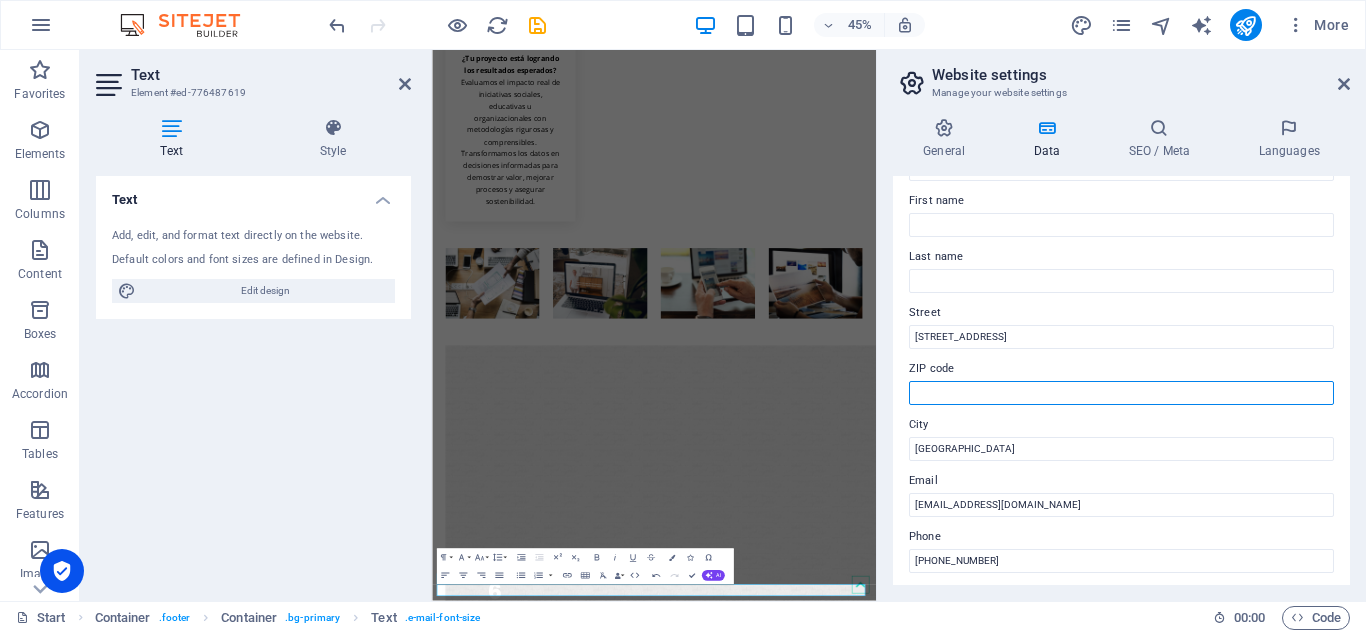 scroll, scrollTop: 52, scrollLeft: 0, axis: vertical 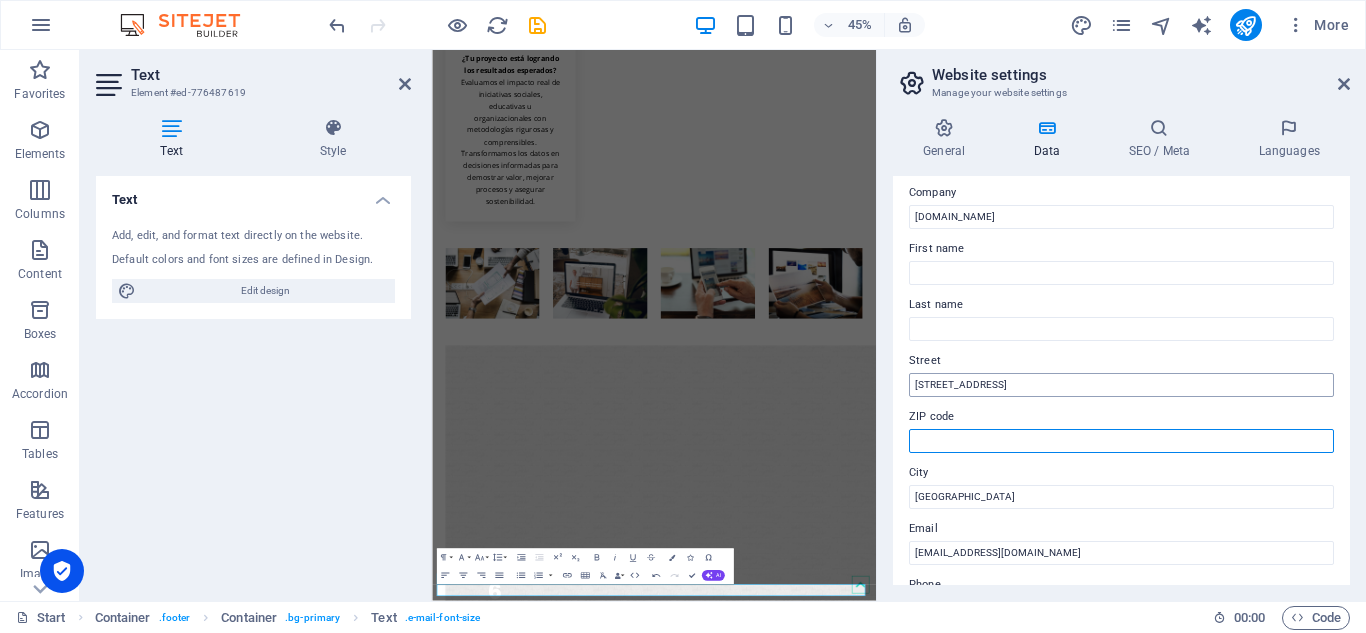 type 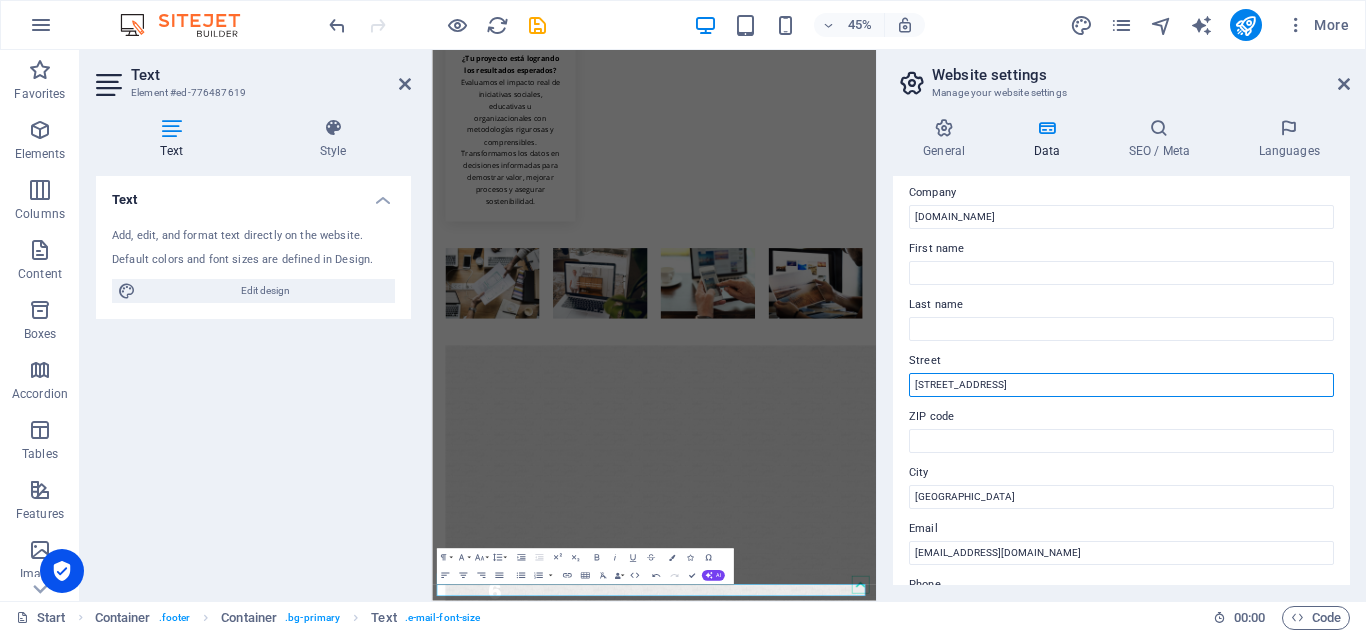 drag, startPoint x: 1023, startPoint y: 386, endPoint x: 887, endPoint y: 377, distance: 136.29747 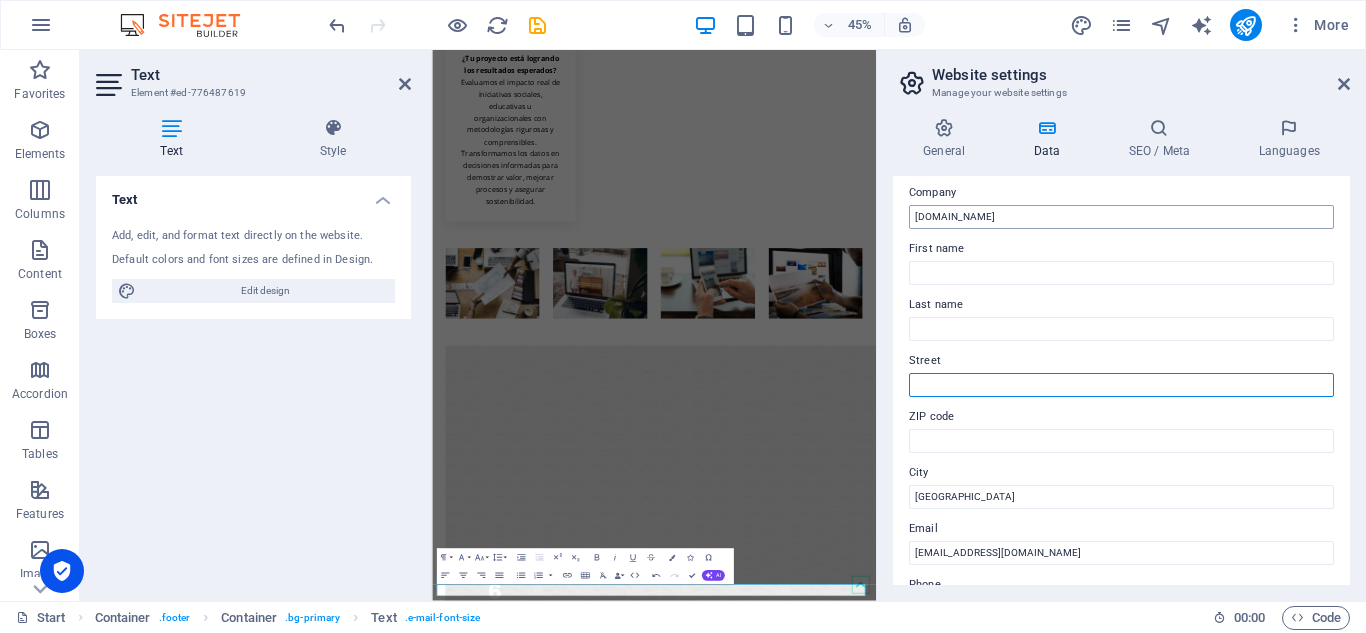 type 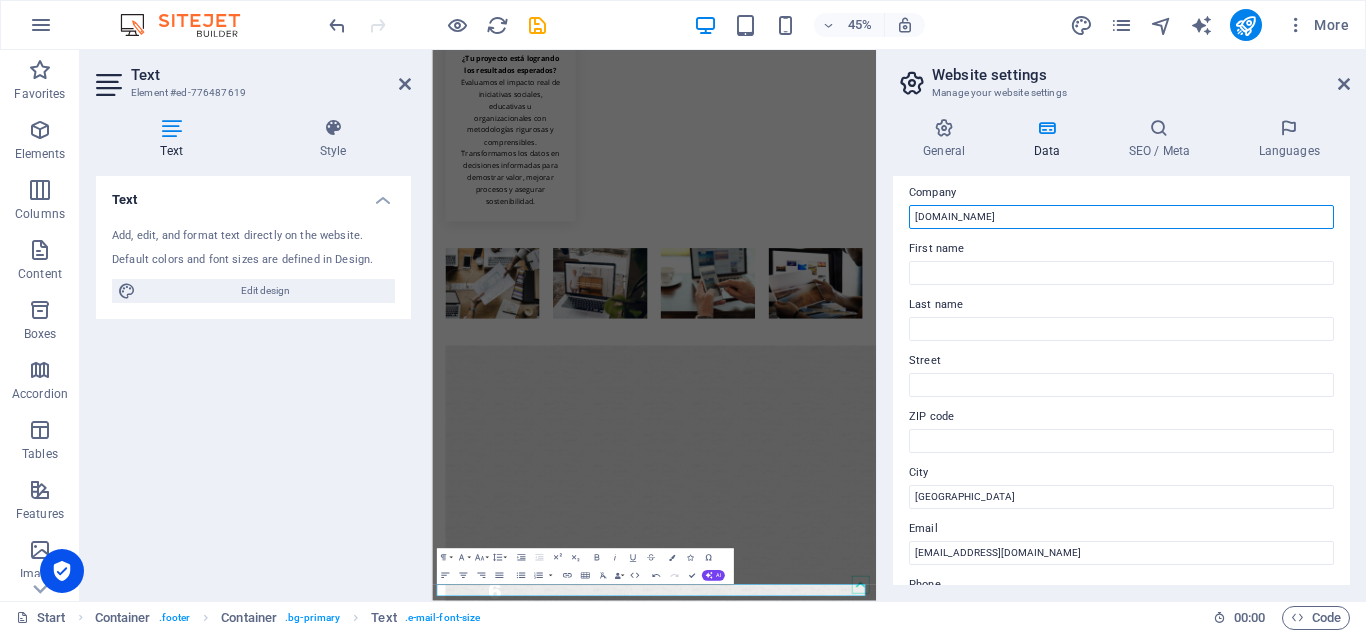 click on "[DOMAIN_NAME]" at bounding box center (1121, 217) 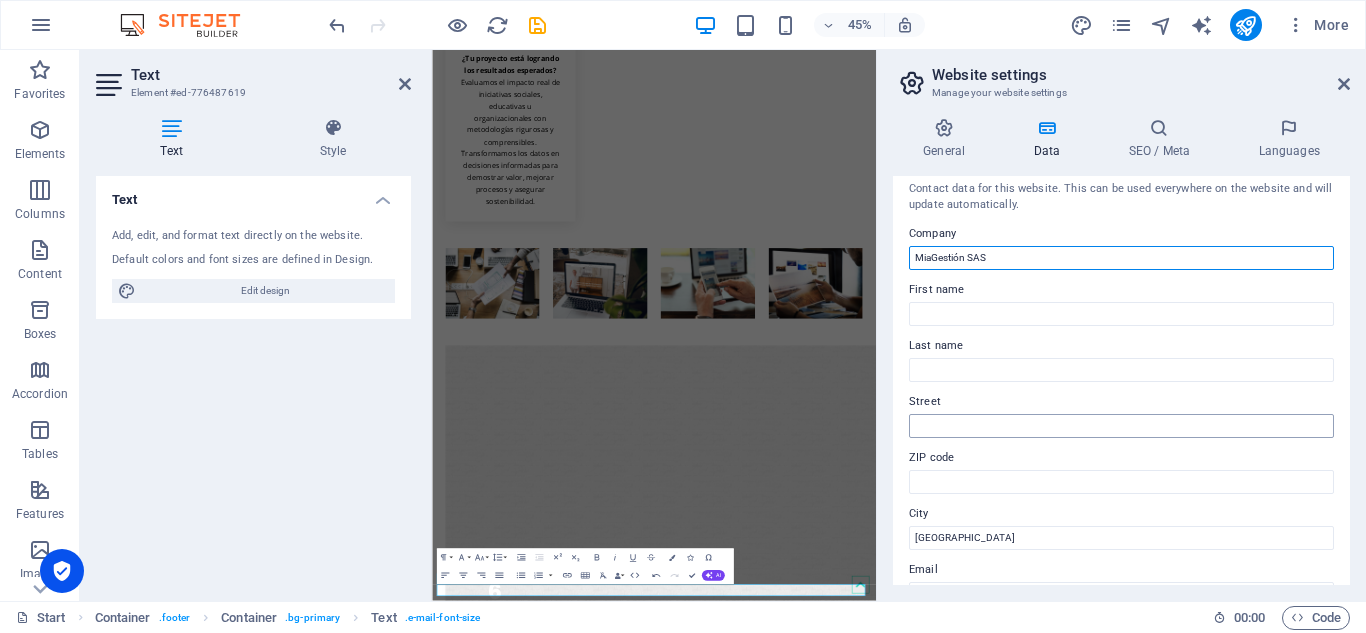 scroll, scrollTop: 0, scrollLeft: 0, axis: both 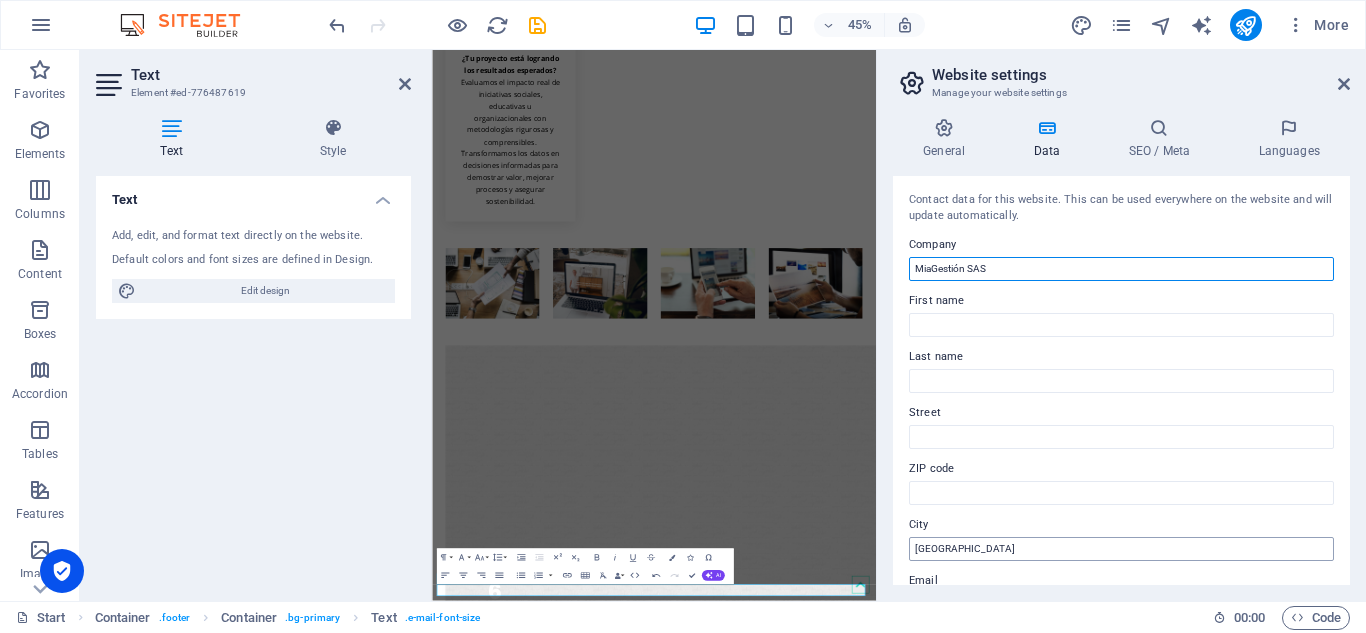 type on "MiaGestión SAS" 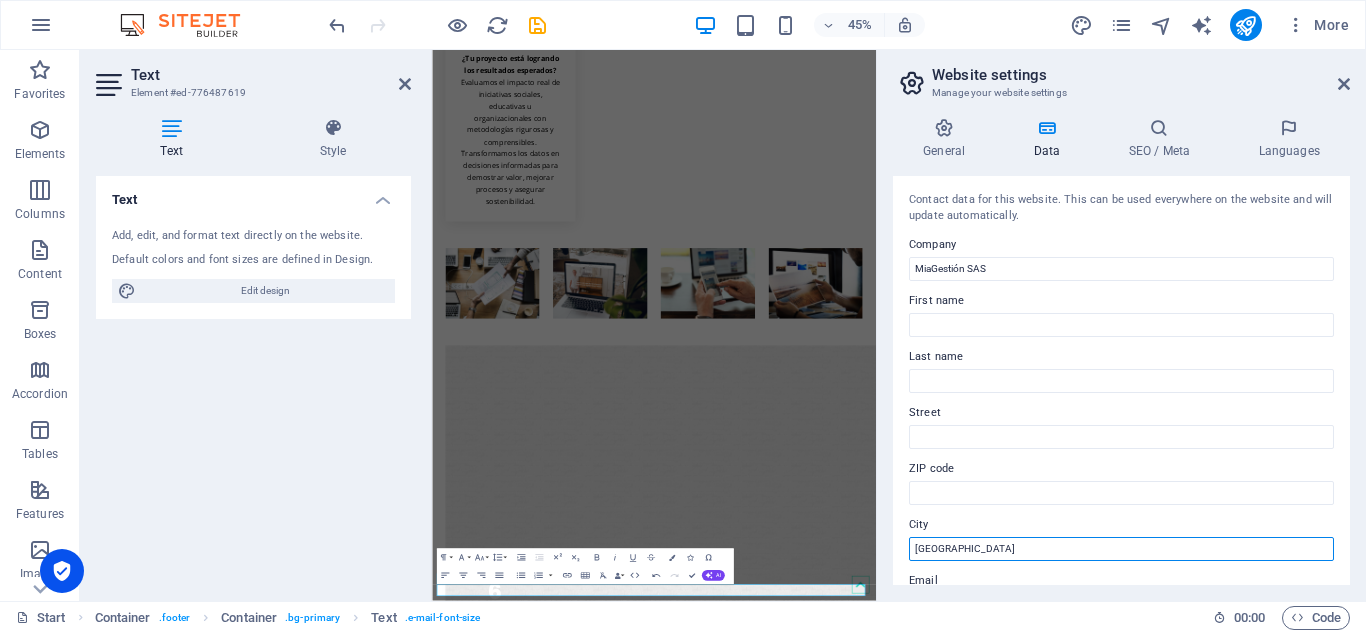 click on "Bogotá" at bounding box center (1121, 549) 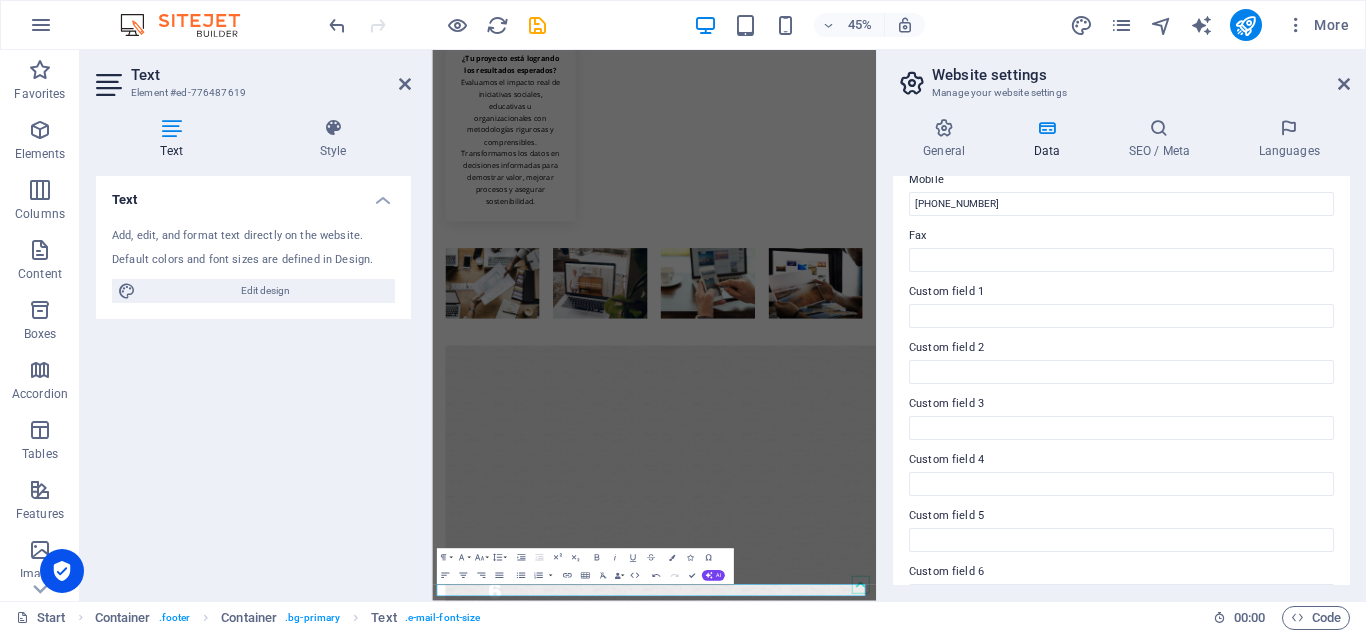 scroll, scrollTop: 552, scrollLeft: 0, axis: vertical 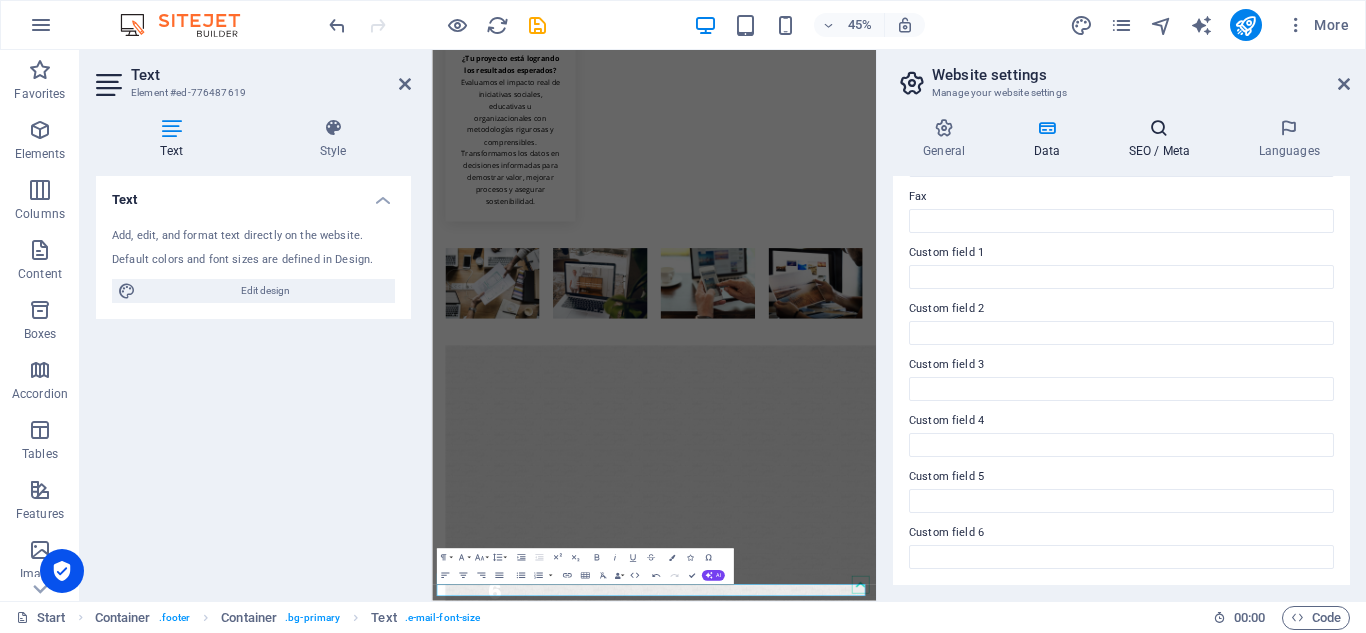 type on "[GEOGRAPHIC_DATA], [GEOGRAPHIC_DATA]" 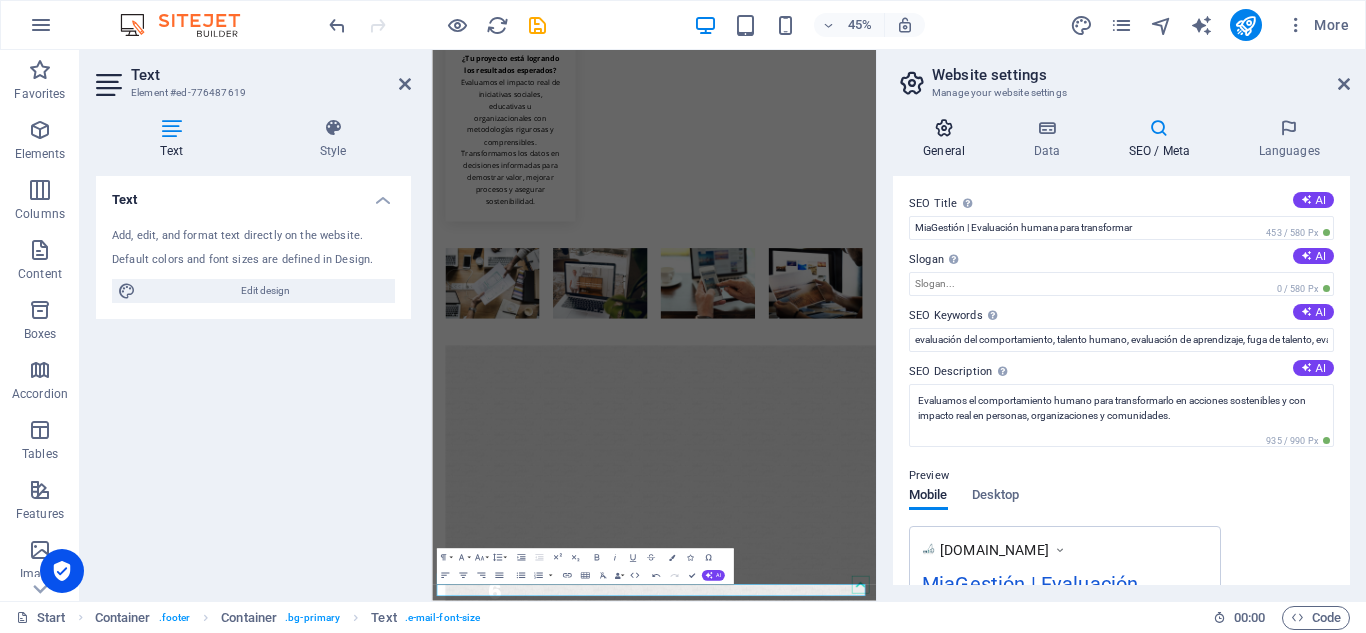 click at bounding box center (944, 128) 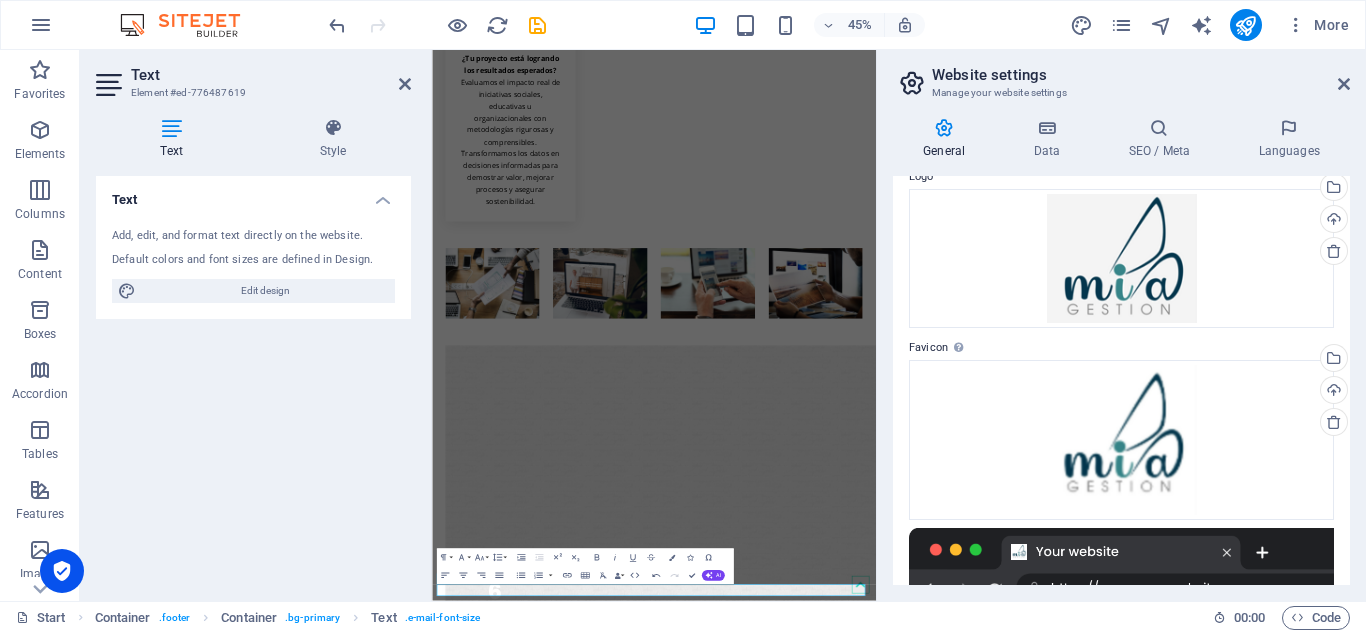 scroll, scrollTop: 0, scrollLeft: 0, axis: both 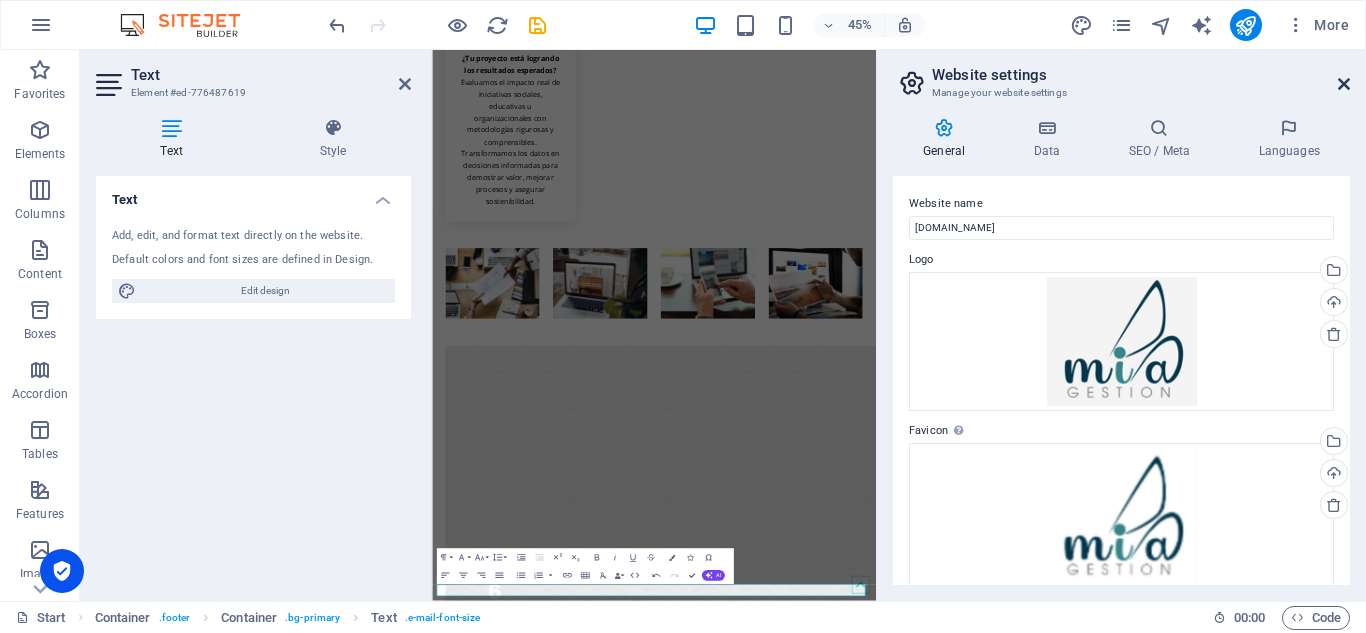 click at bounding box center [1344, 84] 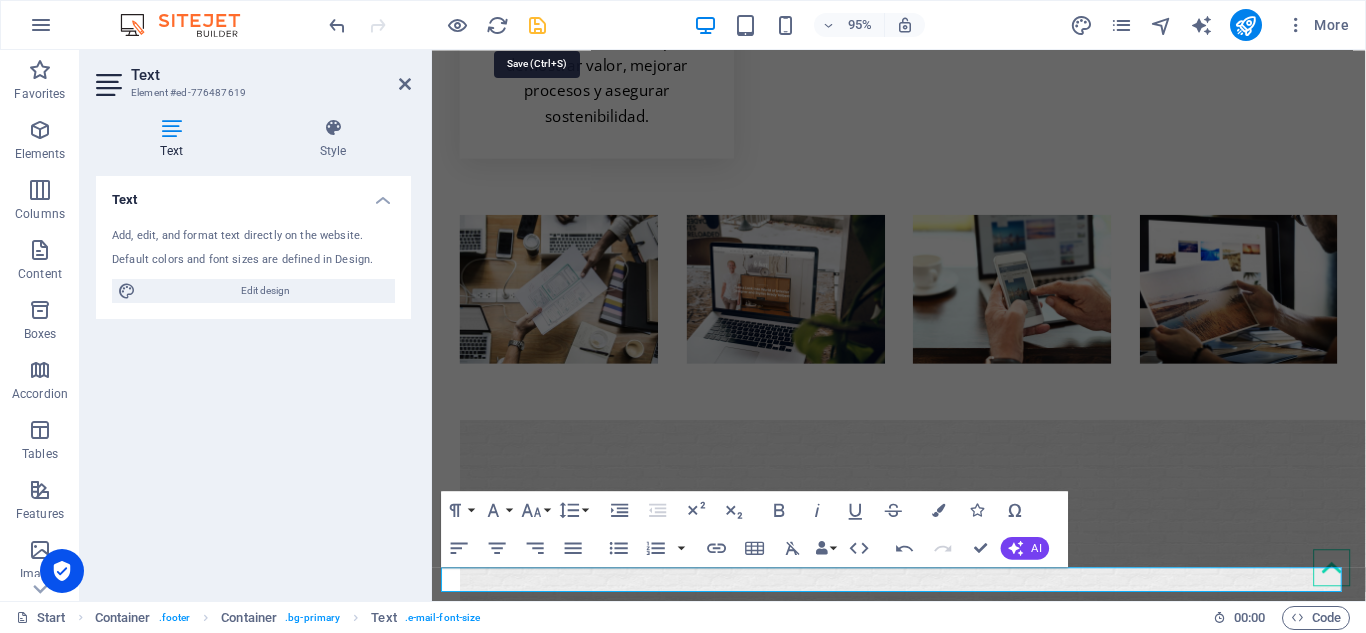 click at bounding box center [537, 25] 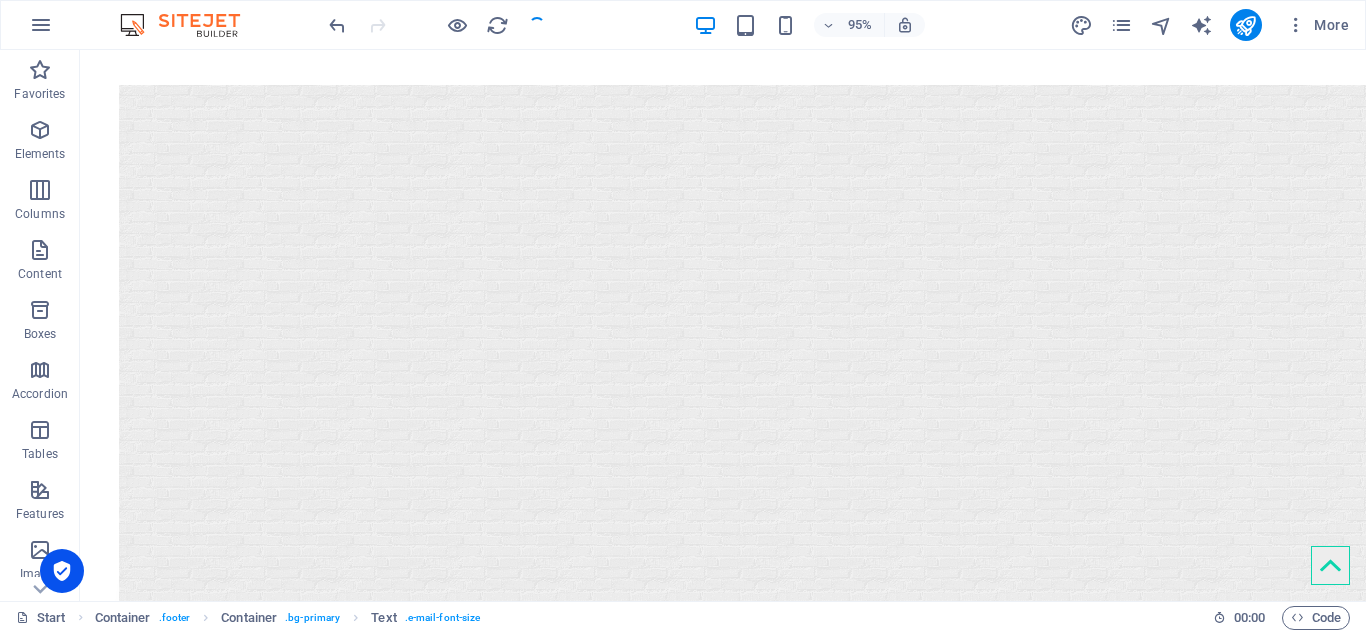 scroll, scrollTop: 4646, scrollLeft: 0, axis: vertical 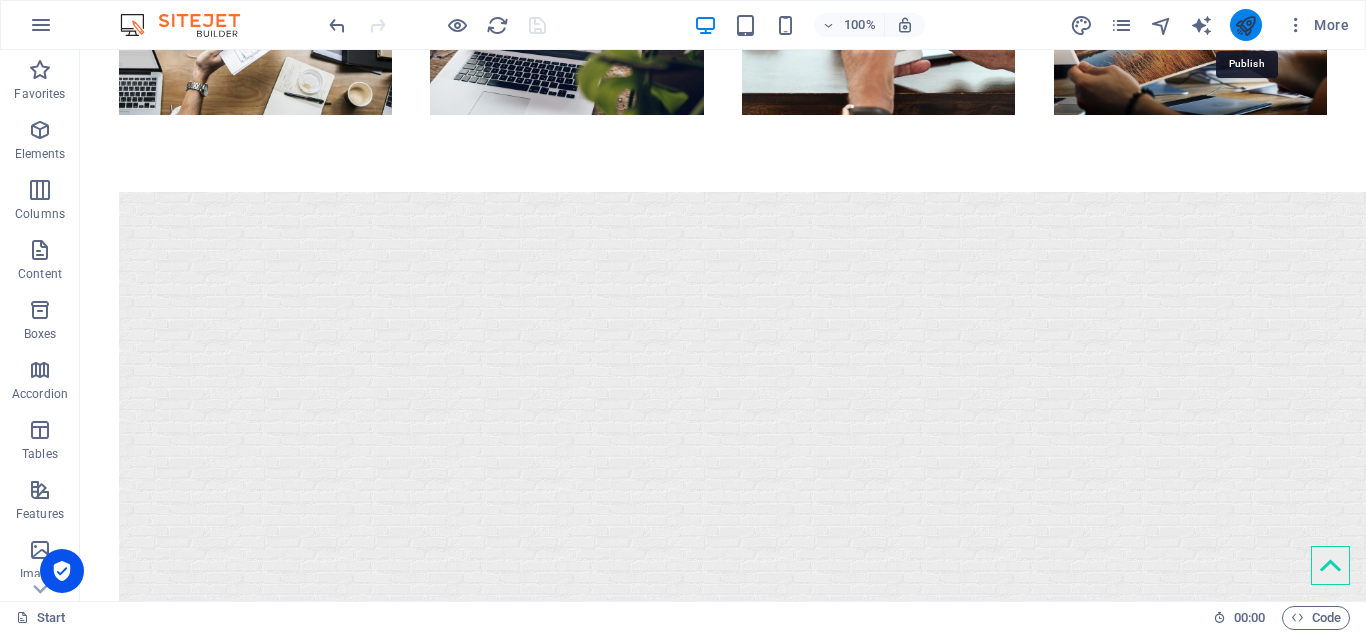 click at bounding box center [1245, 25] 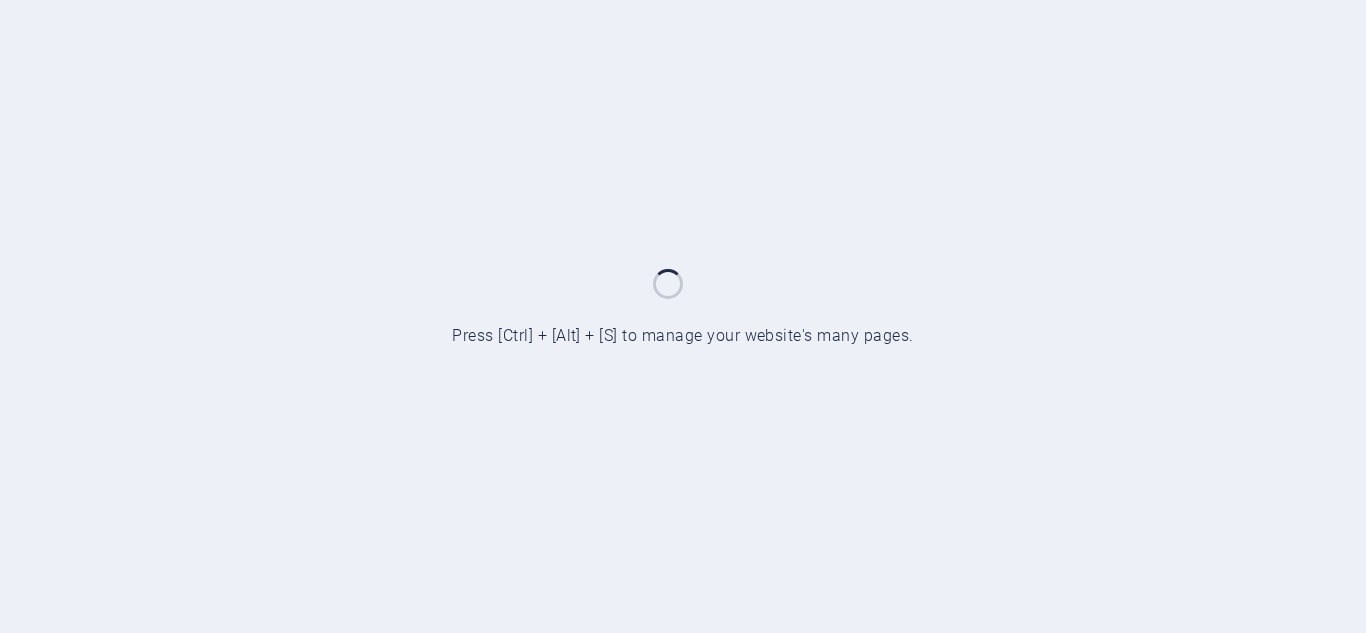 scroll, scrollTop: 0, scrollLeft: 0, axis: both 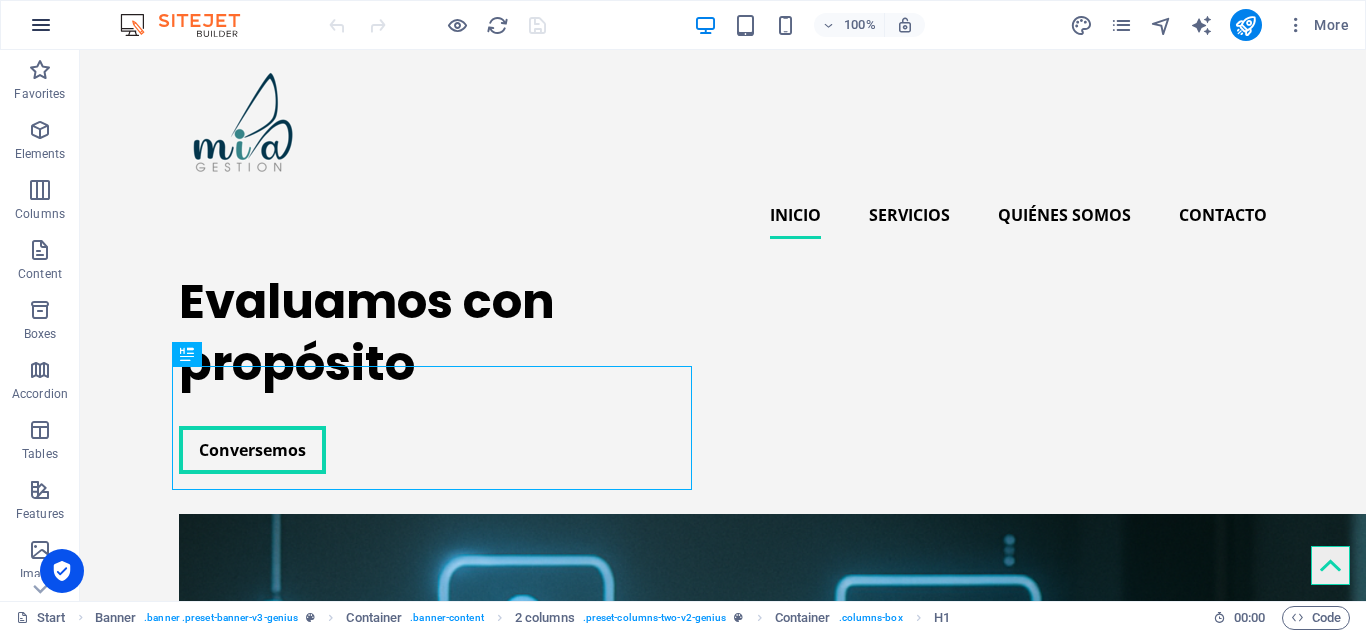 click at bounding box center (41, 25) 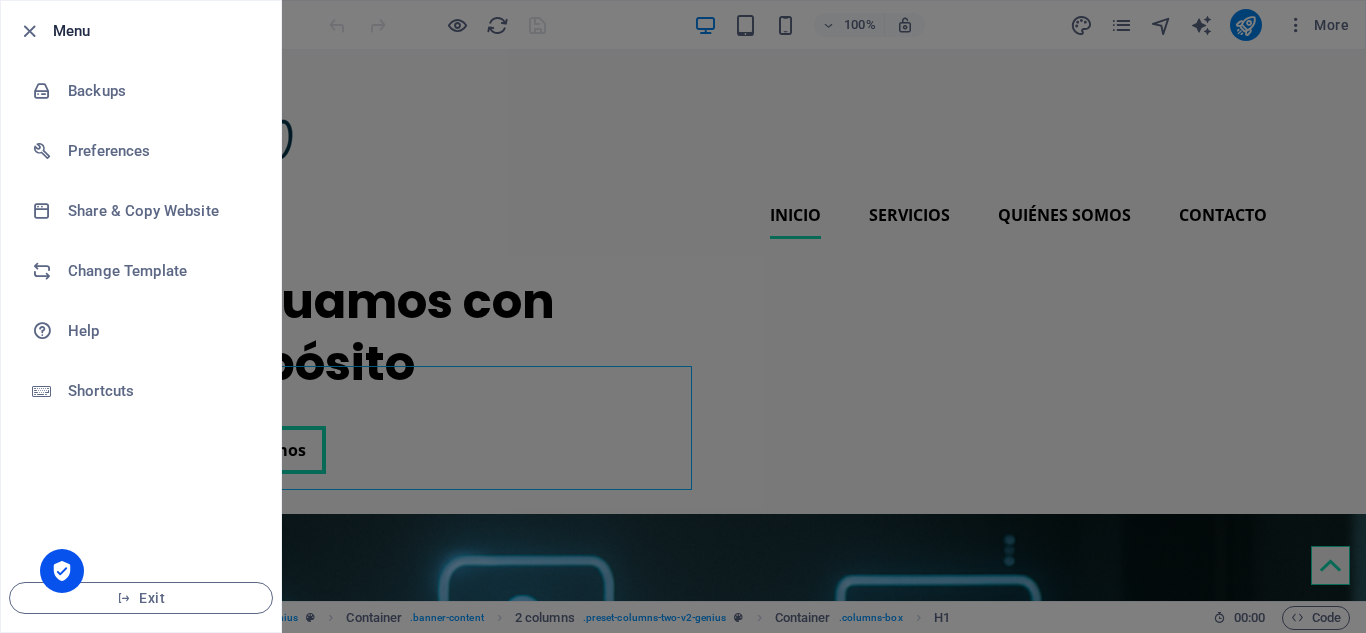 click at bounding box center (683, 316) 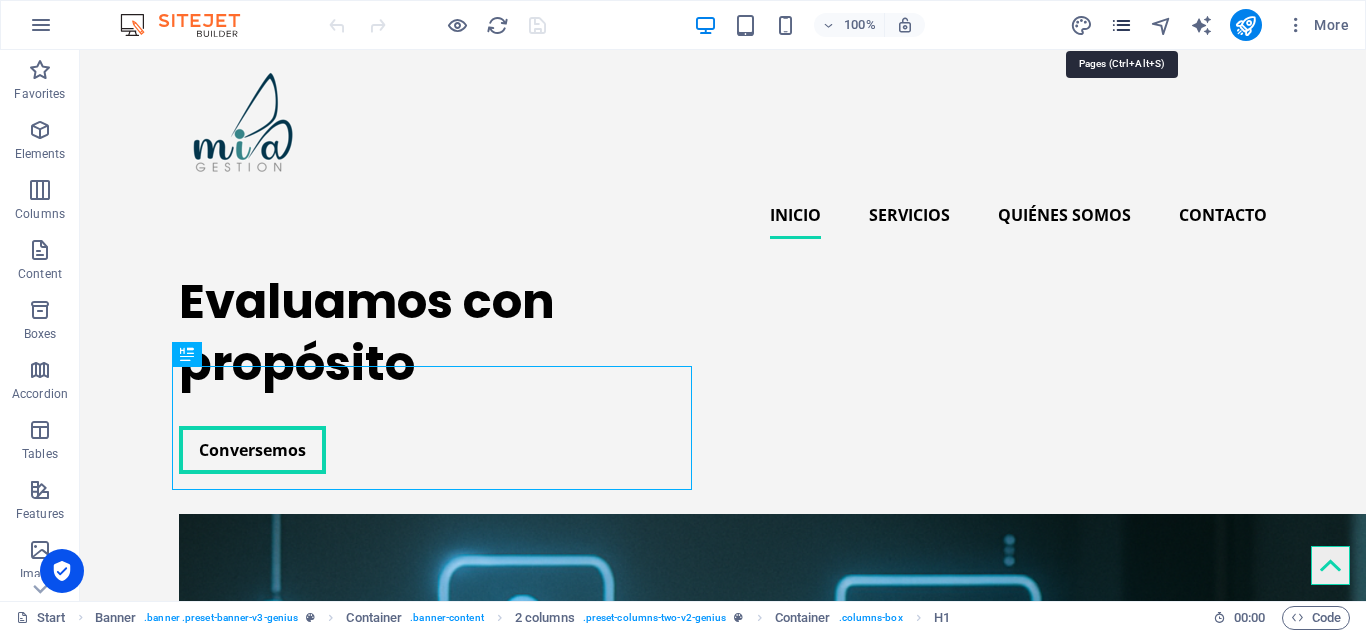 click at bounding box center (1121, 25) 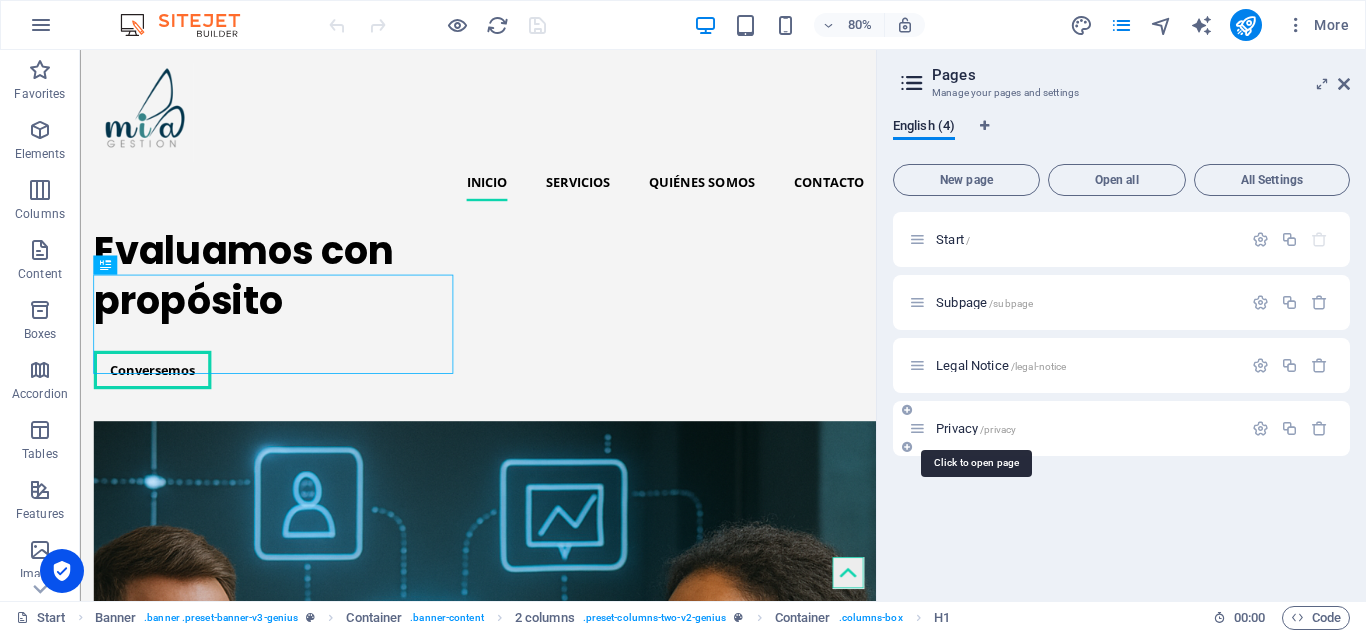 click on "/privacy" at bounding box center [998, 429] 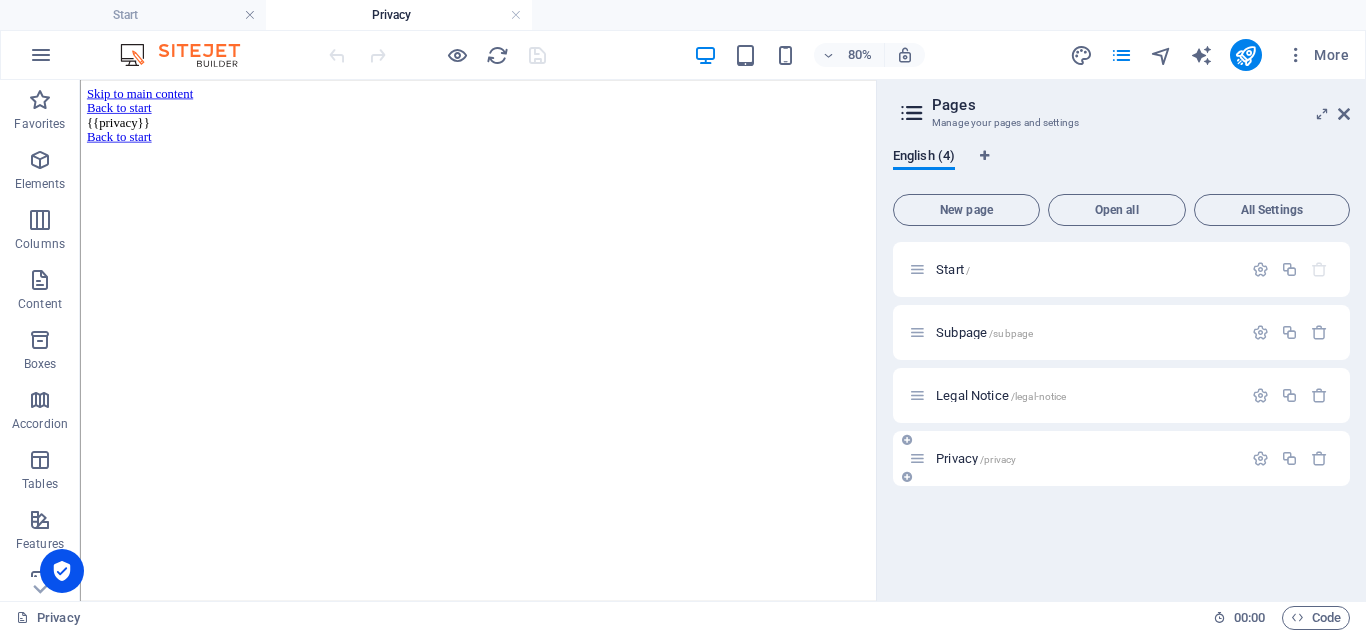 scroll, scrollTop: 0, scrollLeft: 0, axis: both 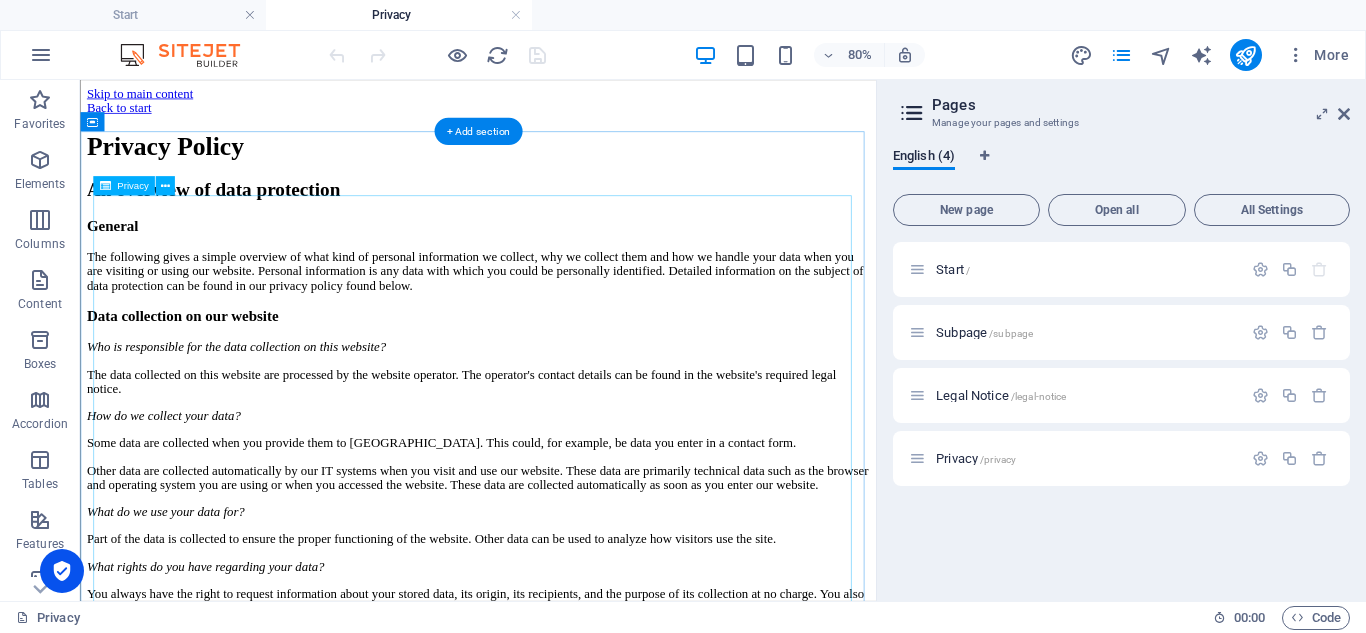 click on "Privacy Policy
An overview of data protection
General
The following gives a simple overview of what kind of personal information we collect, why we collect them and how we handle your data when you are visiting or using our website. Personal information is any data with which you could be personally identified. Detailed information on the subject of data protection can be found in our privacy policy found below.
Data collection on our website
Who is responsible for the data collection on this website?
The data collected on this website are processed by the website operator. The operator's contact details can be found in the website's required legal notice.
How do we collect your data?
Some data are collected when you provide them to us. This could, for example, be data you enter in a contact form.
What do we use your data for?
Part of the data is collected to ensure the proper functioning of the website. Other data can be used to analyze how visitors use the site." at bounding box center [577, 2221] 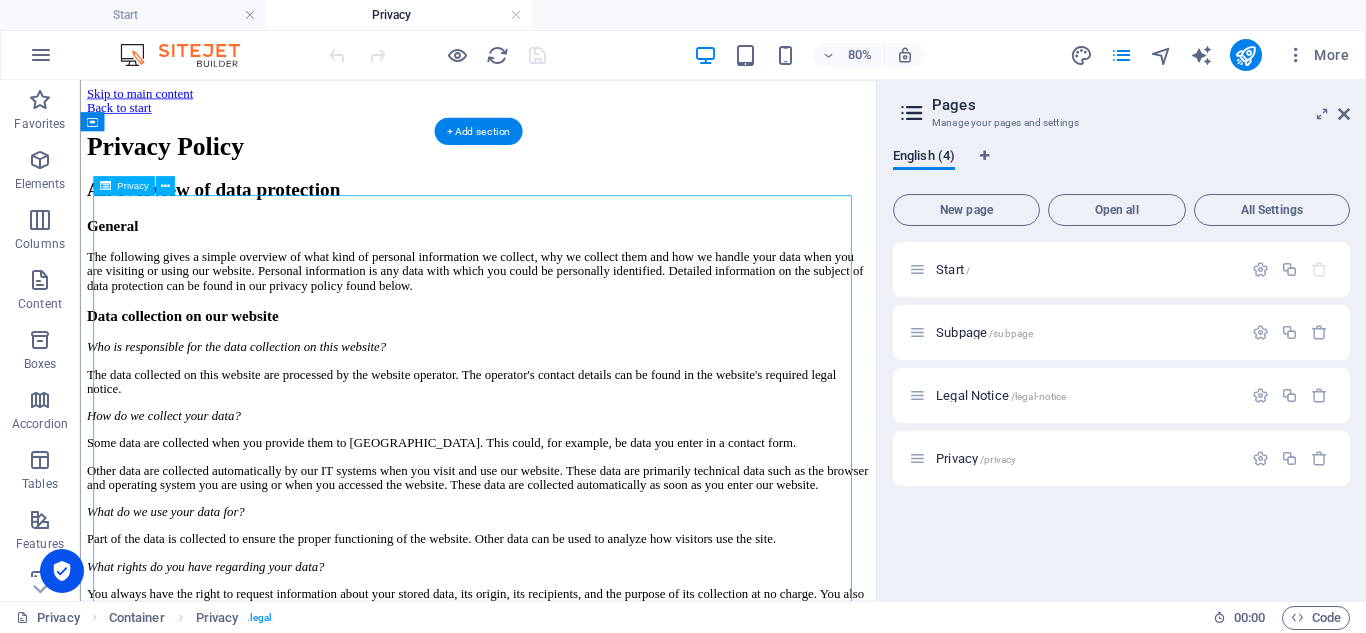 click on "Privacy Policy
An overview of data protection
General
The following gives a simple overview of what kind of personal information we collect, why we collect them and how we handle your data when you are visiting or using our website. Personal information is any data with which you could be personally identified. Detailed information on the subject of data protection can be found in our privacy policy found below.
Data collection on our website
Who is responsible for the data collection on this website?
The data collected on this website are processed by the website operator. The operator's contact details can be found in the website's required legal notice.
How do we collect your data?
Some data are collected when you provide them to us. This could, for example, be data you enter in a contact form.
What do we use your data for?
Part of the data is collected to ensure the proper functioning of the website. Other data can be used to analyze how visitors use the site." at bounding box center [577, 2221] 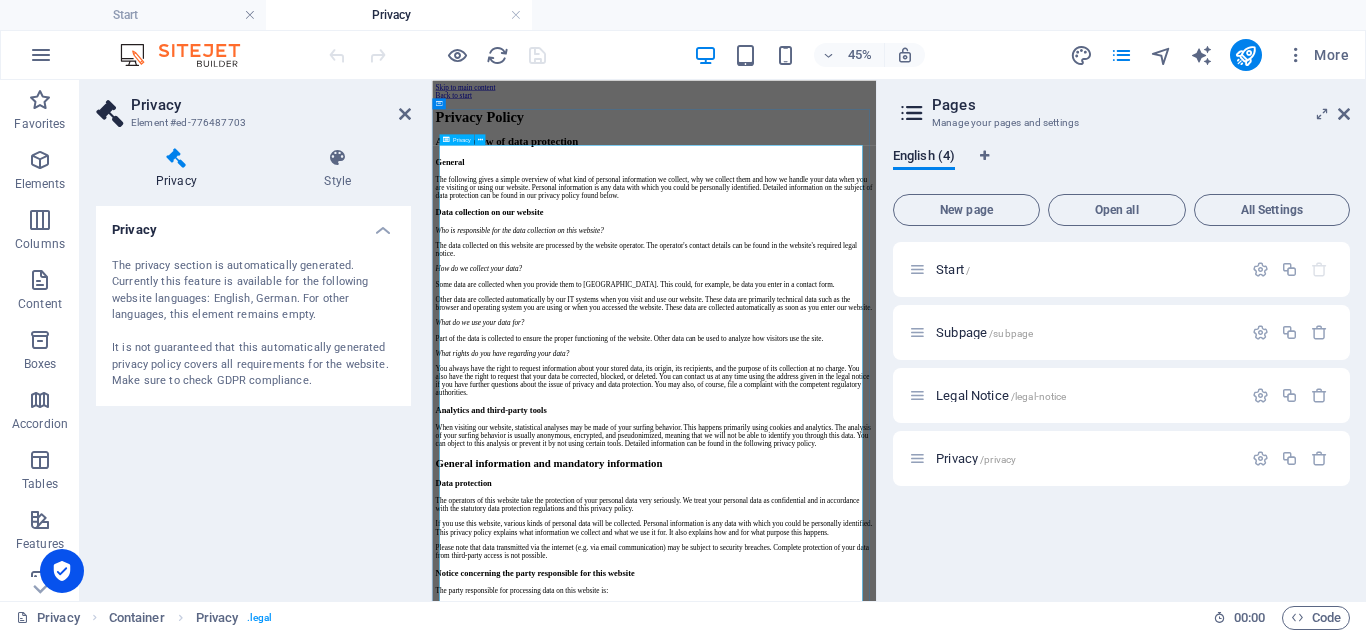 click on "Privacy Policy
An overview of data protection
General
The following gives a simple overview of what kind of personal information we collect, why we collect them and how we handle your data when you are visiting or using our website. Personal information is any data with which you could be personally identified. Detailed information on the subject of data protection can be found in our privacy policy found below.
Data collection on our website
Who is responsible for the data collection on this website?
The data collected on this website are processed by the website operator. The operator's contact details can be found in the website's required legal notice.
How do we collect your data?
Some data are collected when you provide them to us. This could, for example, be data you enter in a contact form.
What do we use your data for?
Part of the data is collected to ensure the proper functioning of the website. Other data can be used to analyze how visitors use the site." at bounding box center [925, 2221] 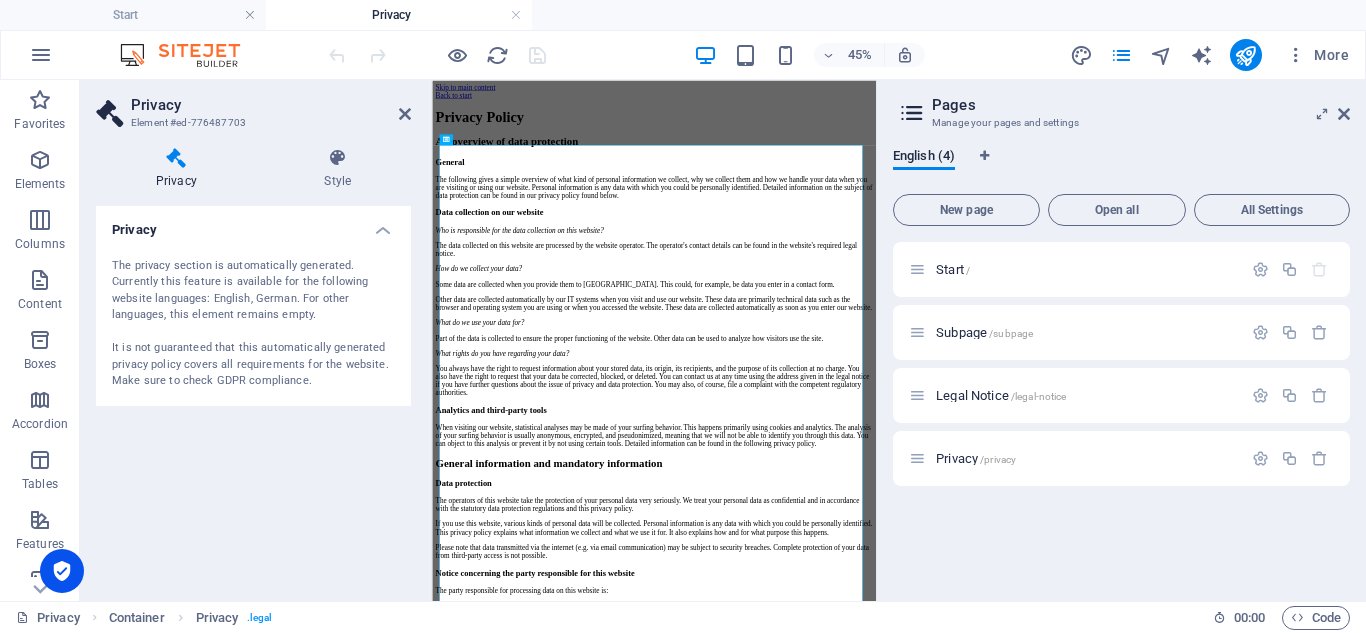 click on "The privacy section is automatically generated. Currently this feature is available for the following website languages: English, German. For other languages, this element remains empty. It is not guaranteed that this automatically generated privacy policy covers all requirements for the website. Make sure to check GDPR compliance." at bounding box center (253, 324) 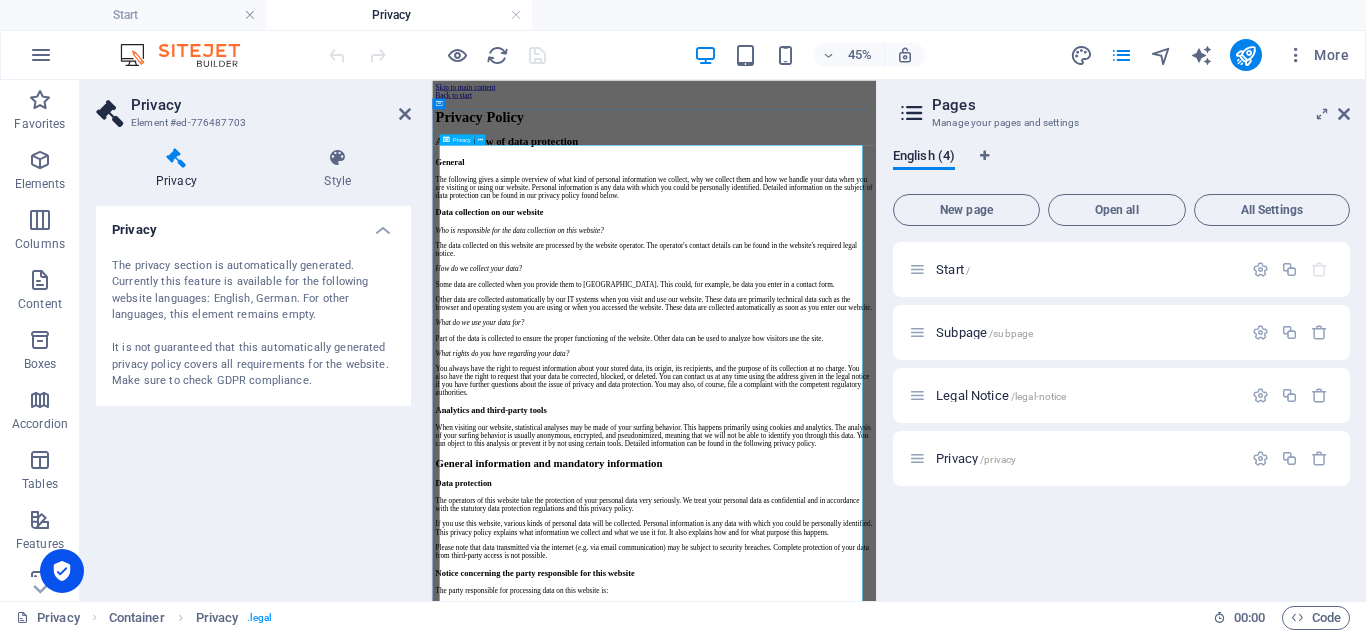 click on "Privacy Policy
An overview of data protection
General
The following gives a simple overview of what kind of personal information we collect, why we collect them and how we handle your data when you are visiting or using our website. Personal information is any data with which you could be personally identified. Detailed information on the subject of data protection can be found in our privacy policy found below.
Data collection on our website
Who is responsible for the data collection on this website?
The data collected on this website are processed by the website operator. The operator's contact details can be found in the website's required legal notice.
How do we collect your data?
Some data are collected when you provide them to us. This could, for example, be data you enter in a contact form.
What do we use your data for?
Part of the data is collected to ensure the proper functioning of the website. Other data can be used to analyze how visitors use the site." at bounding box center [925, 2221] 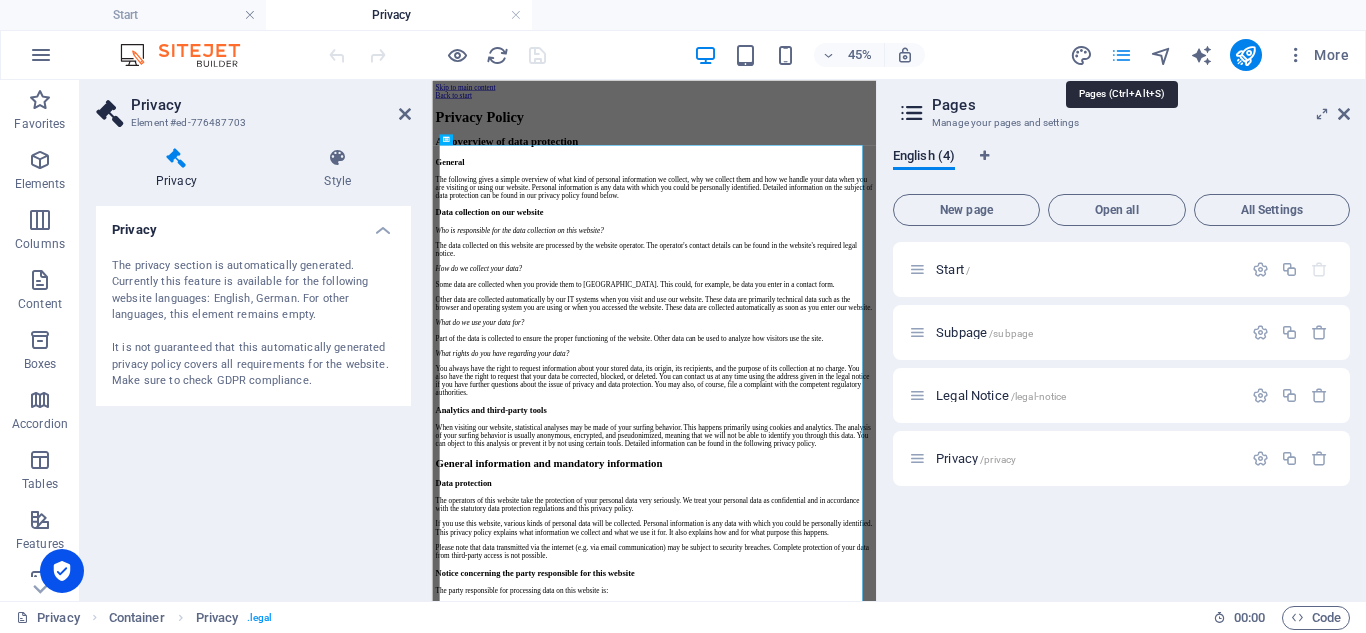 click at bounding box center (1121, 55) 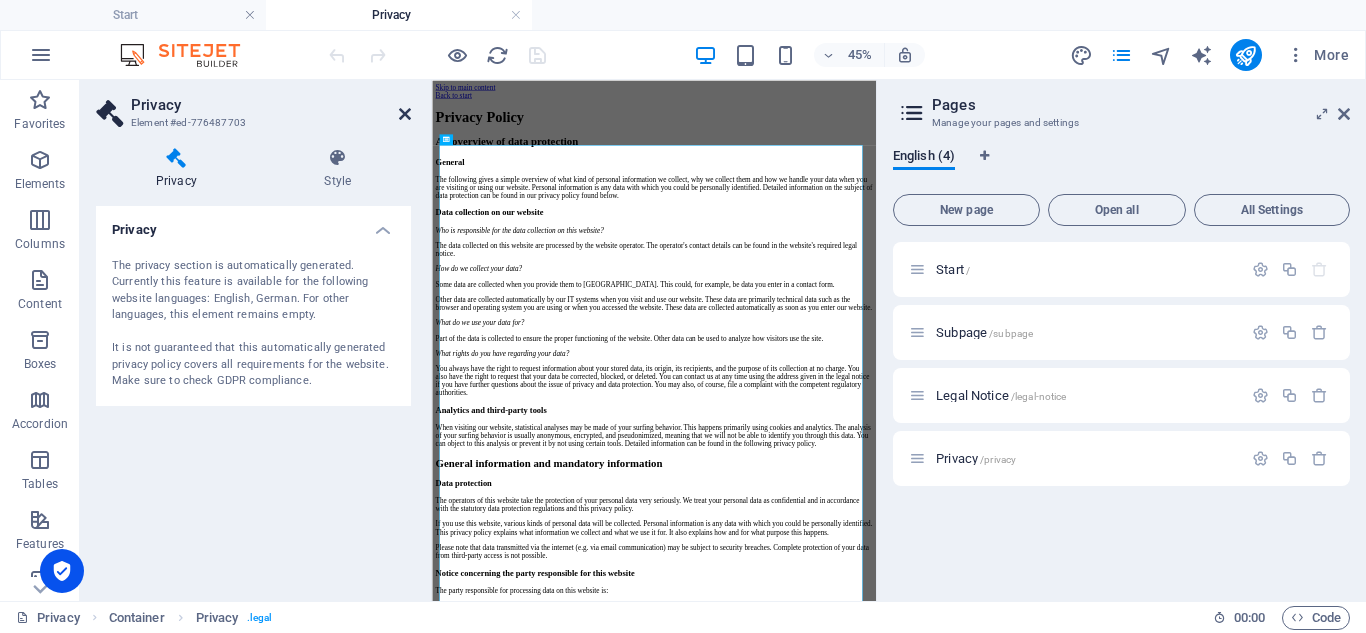 click at bounding box center (405, 114) 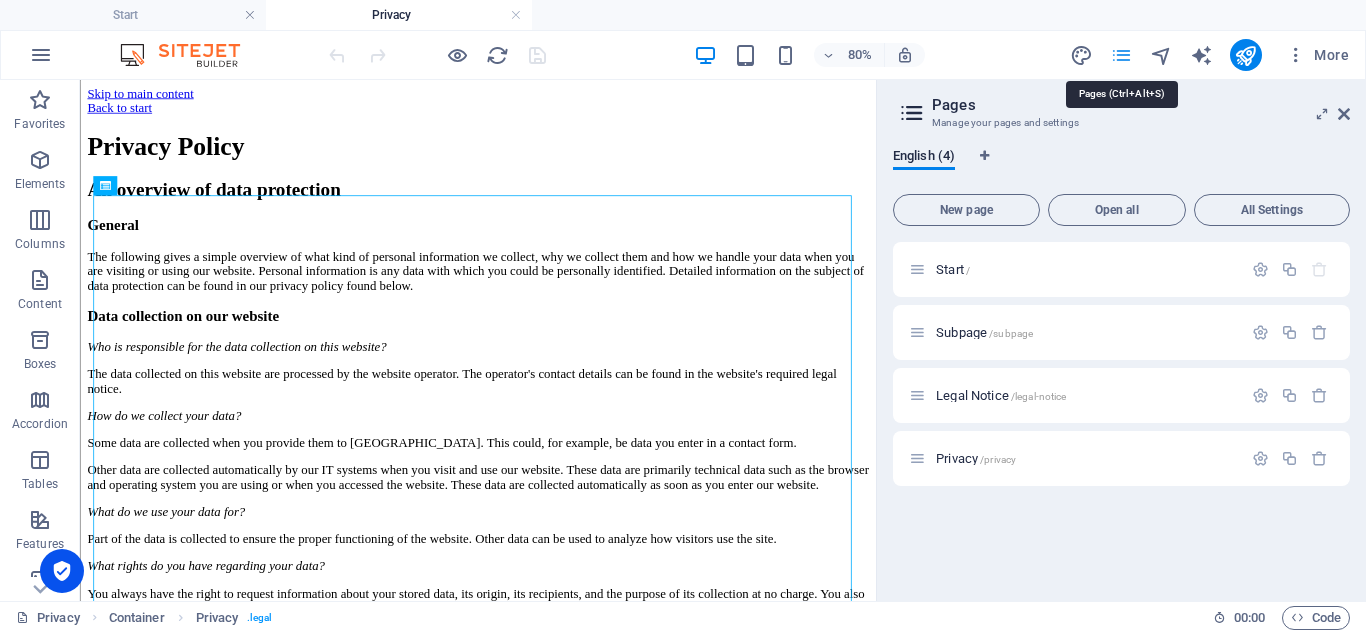 click at bounding box center [1121, 55] 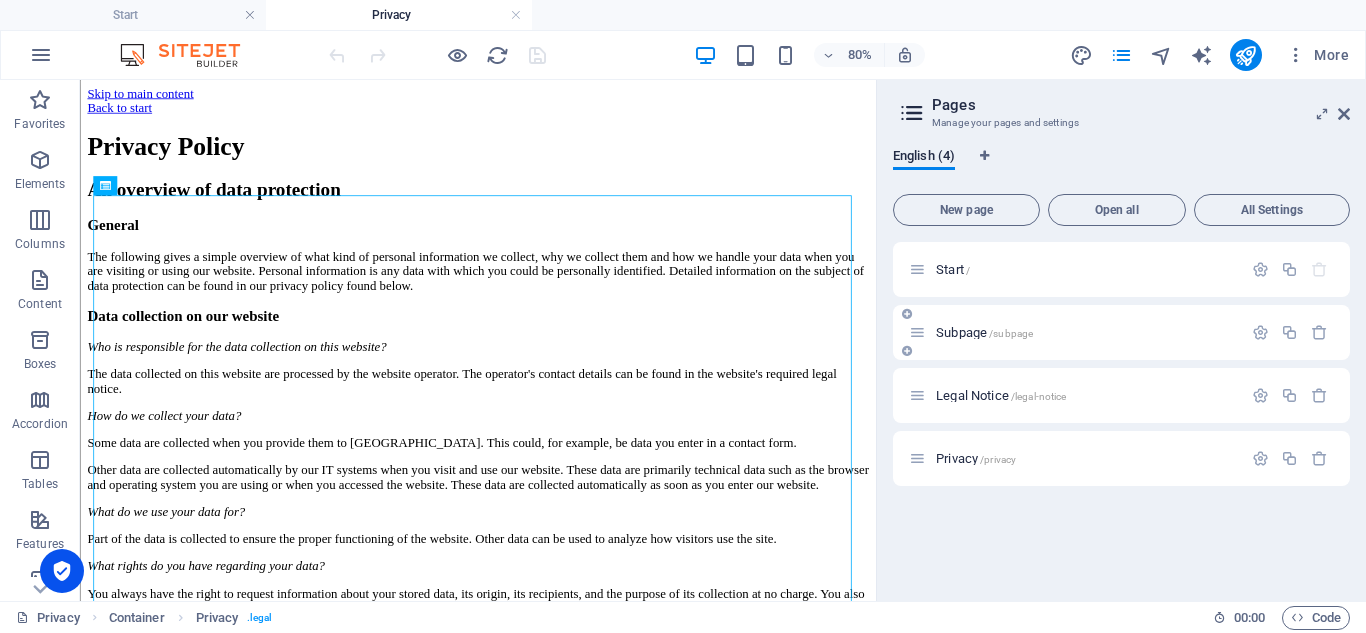 click on "Subpage /subpage" at bounding box center (1075, 332) 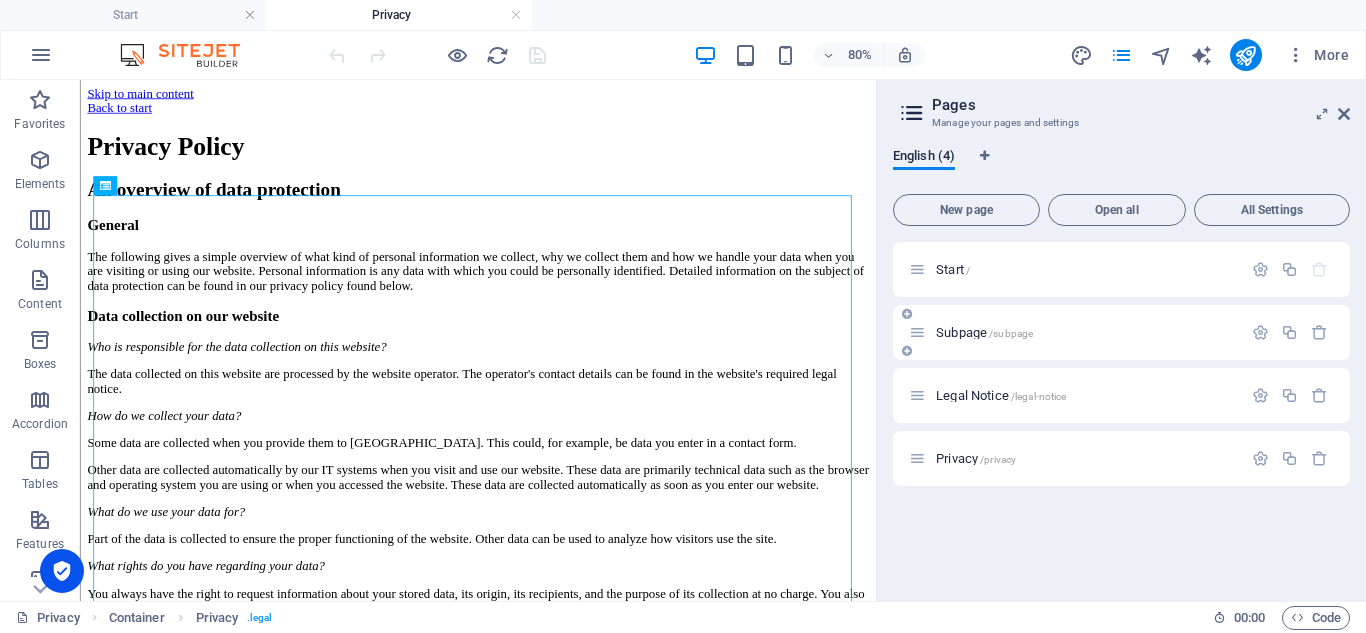 click on "Subpage /subpage" at bounding box center (984, 332) 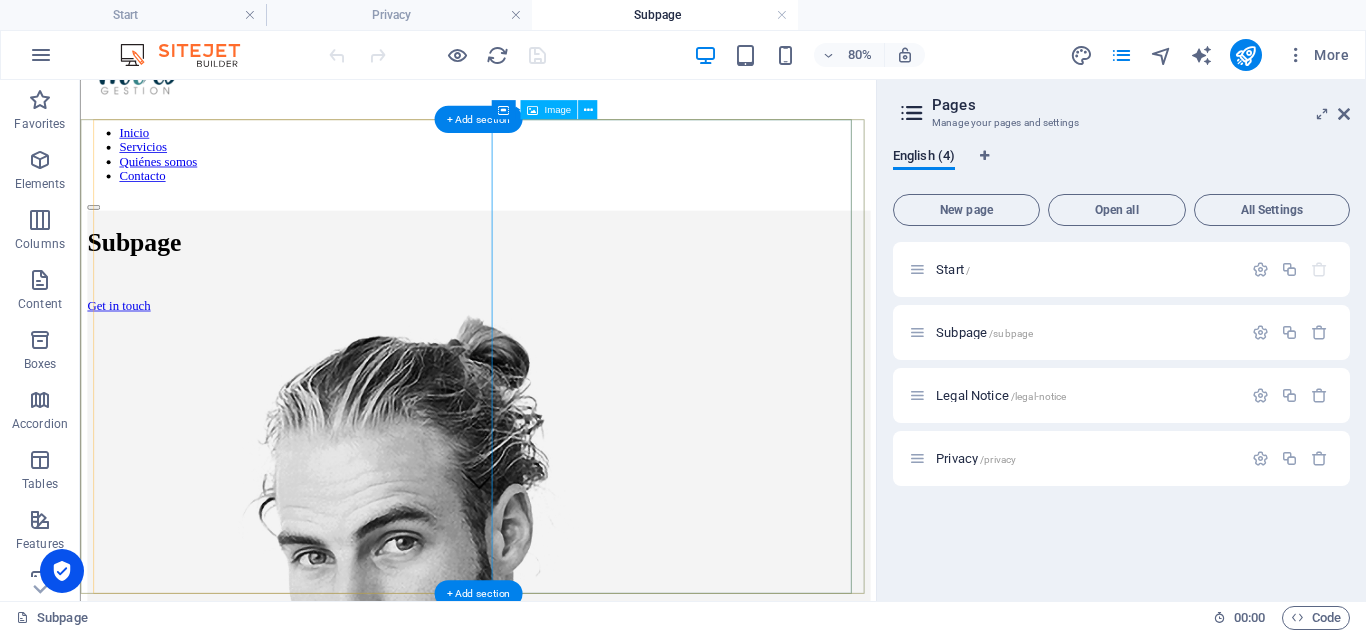 scroll, scrollTop: 100, scrollLeft: 0, axis: vertical 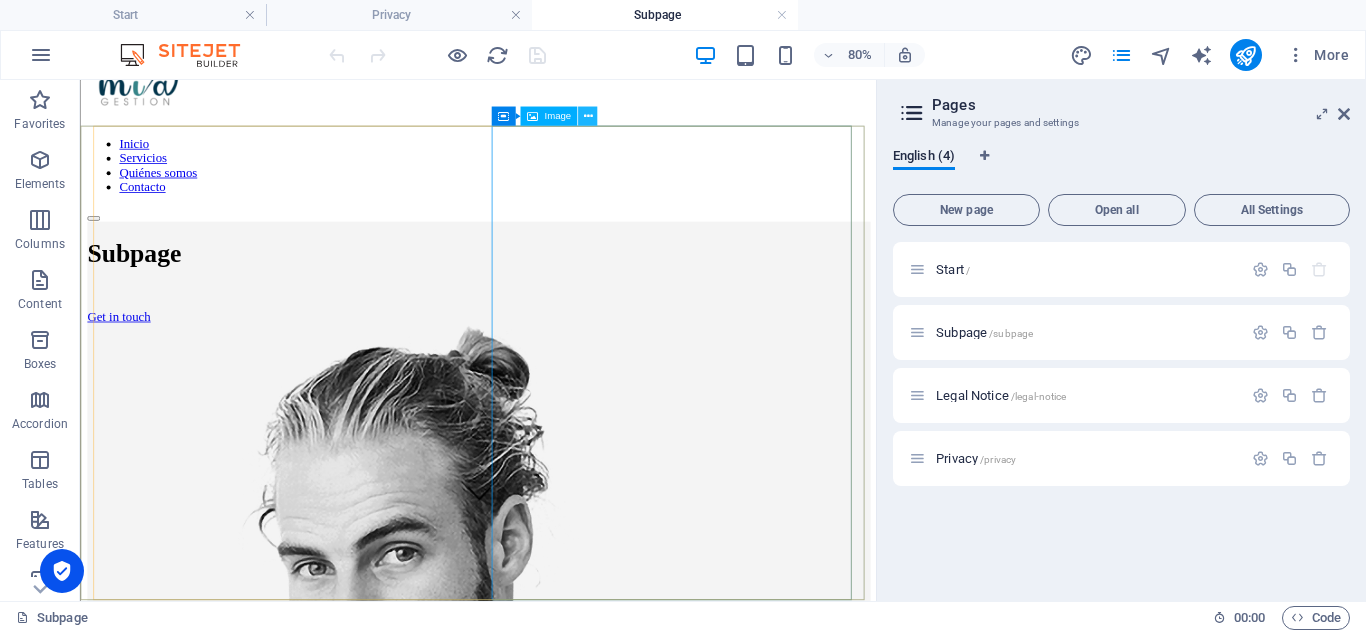 click at bounding box center (587, 115) 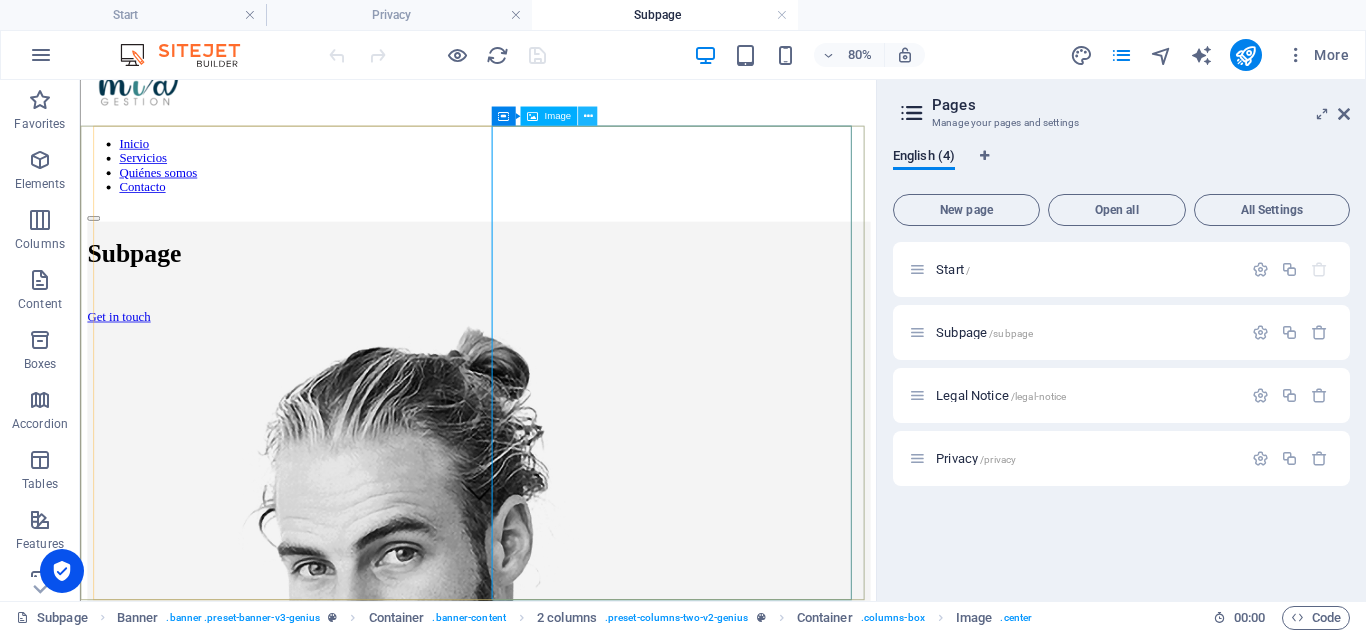 click at bounding box center [587, 116] 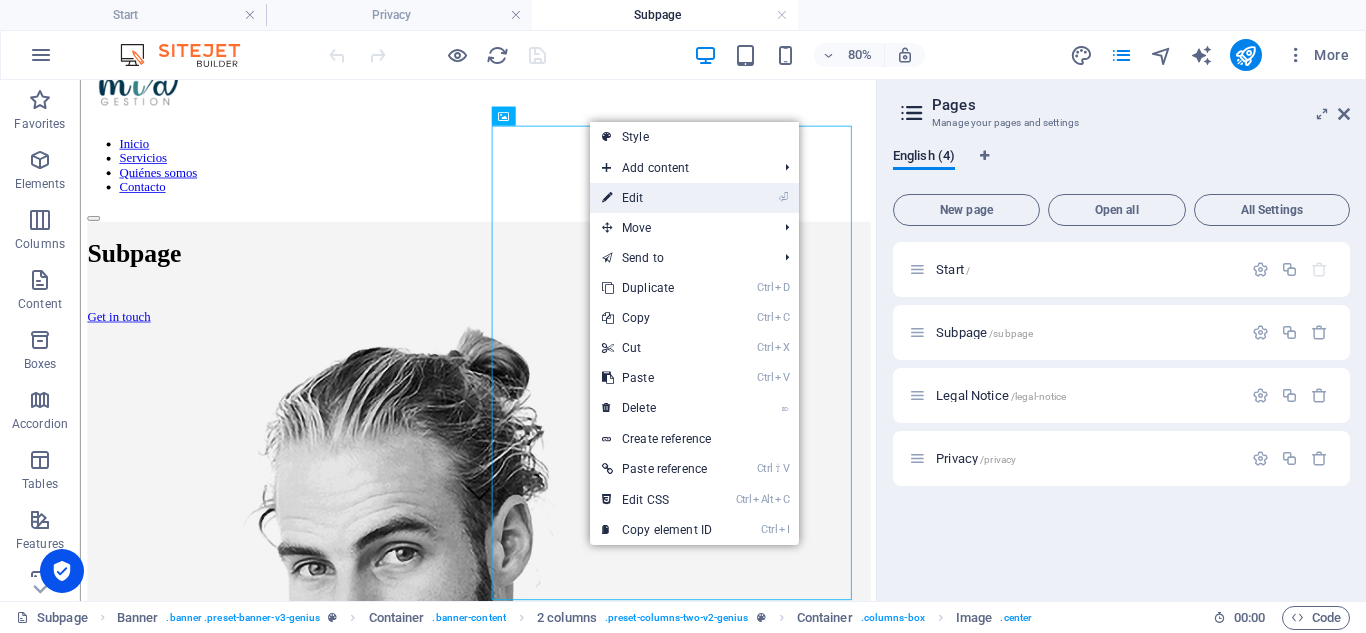click on "⏎  Edit" at bounding box center (657, 198) 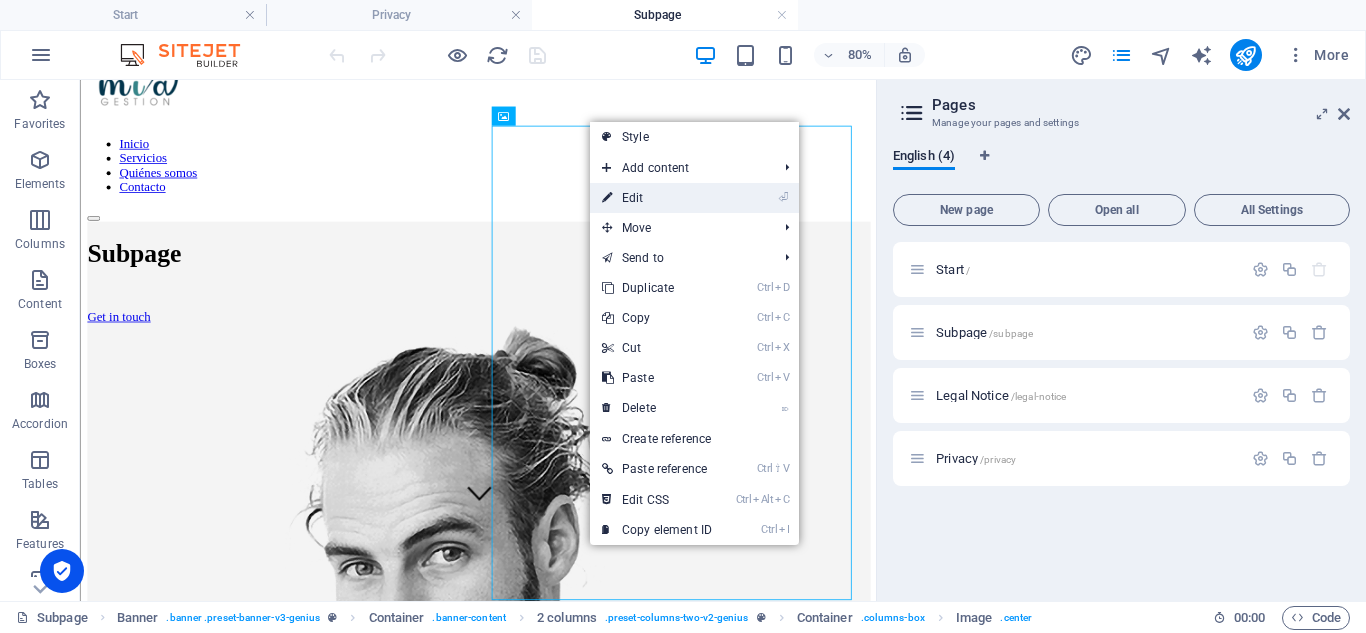 select on "%" 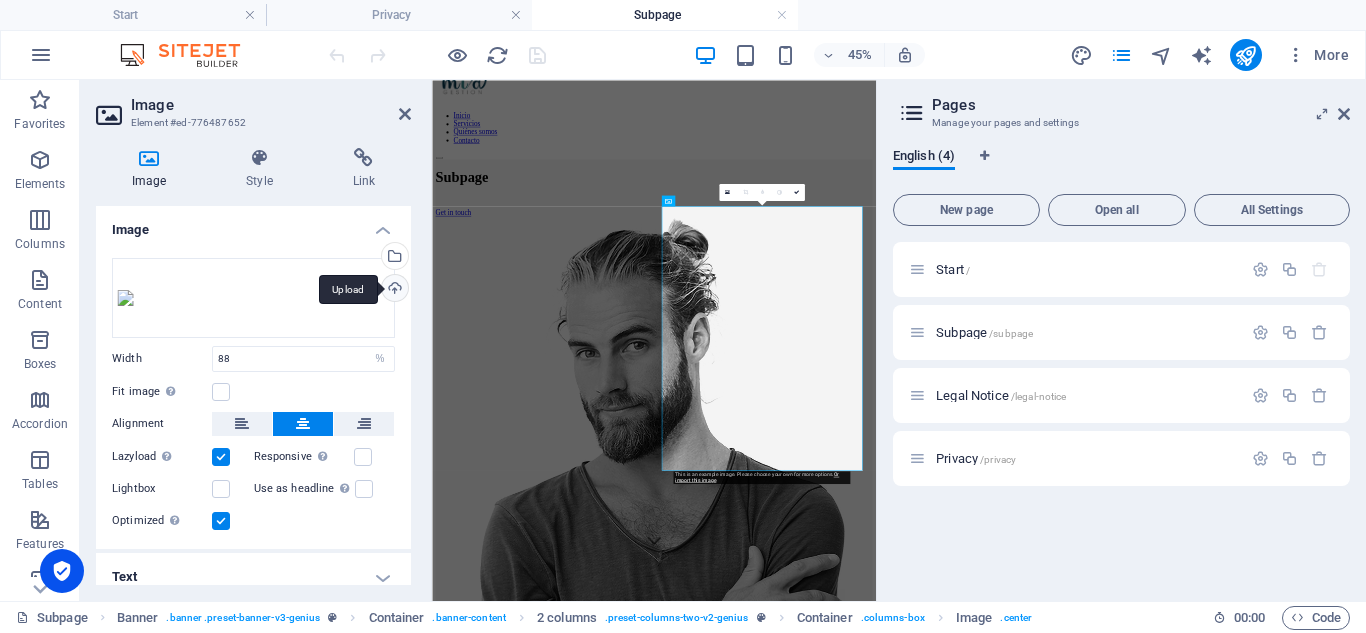 click on "Upload" at bounding box center (393, 290) 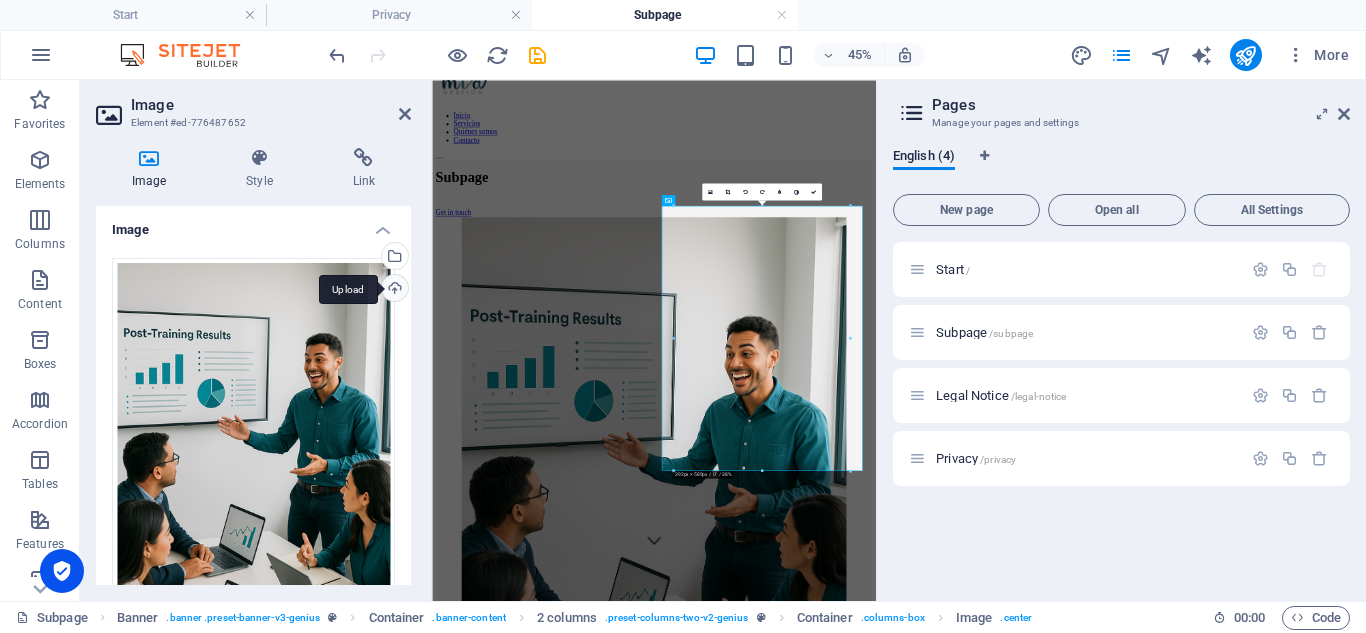click on "Upload" at bounding box center [393, 290] 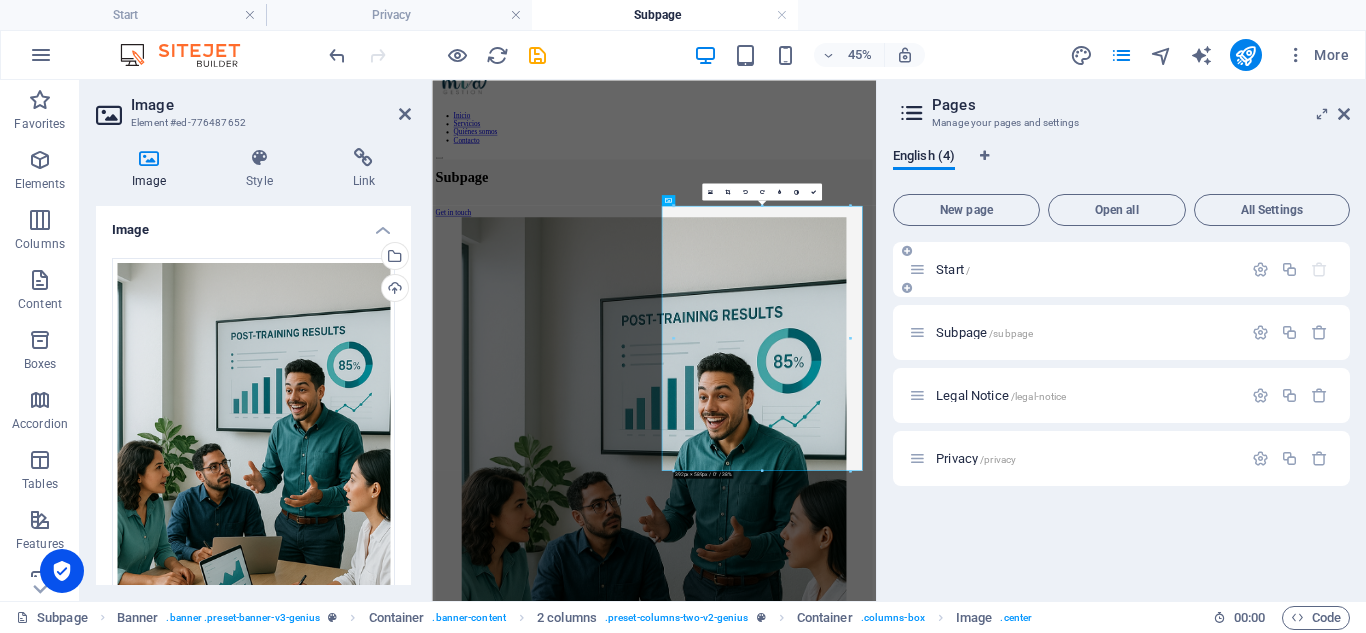 click on "Start /" at bounding box center (953, 269) 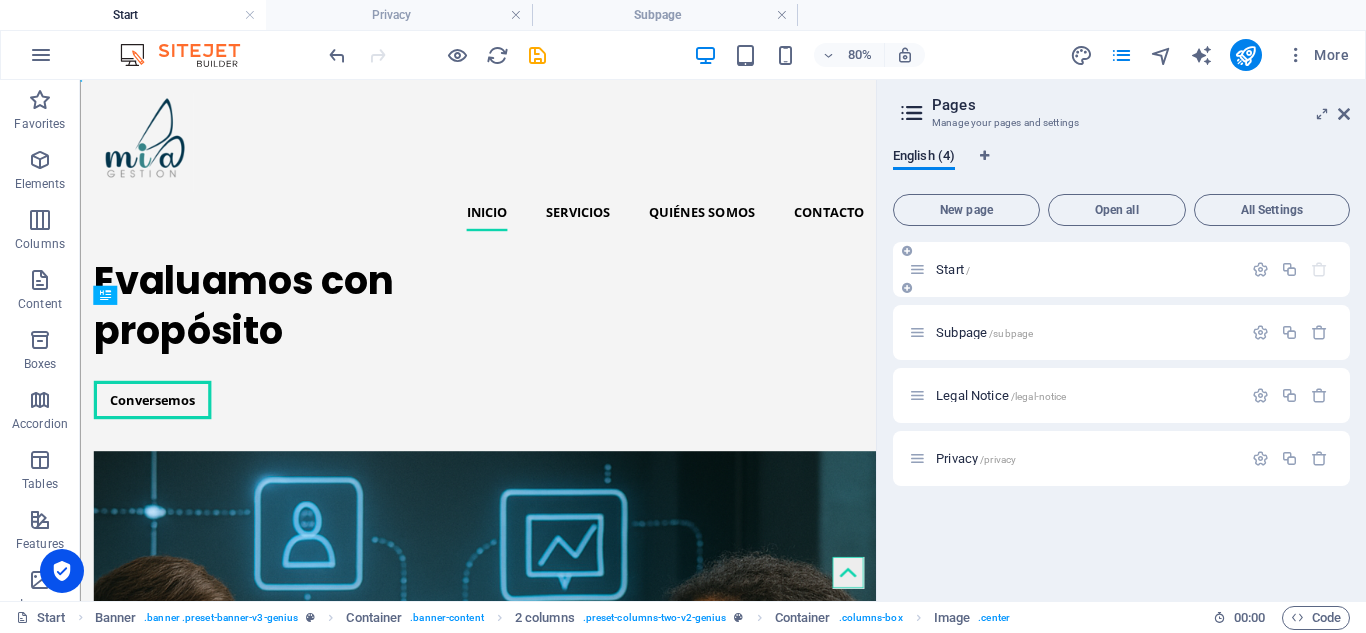 scroll, scrollTop: 0, scrollLeft: 0, axis: both 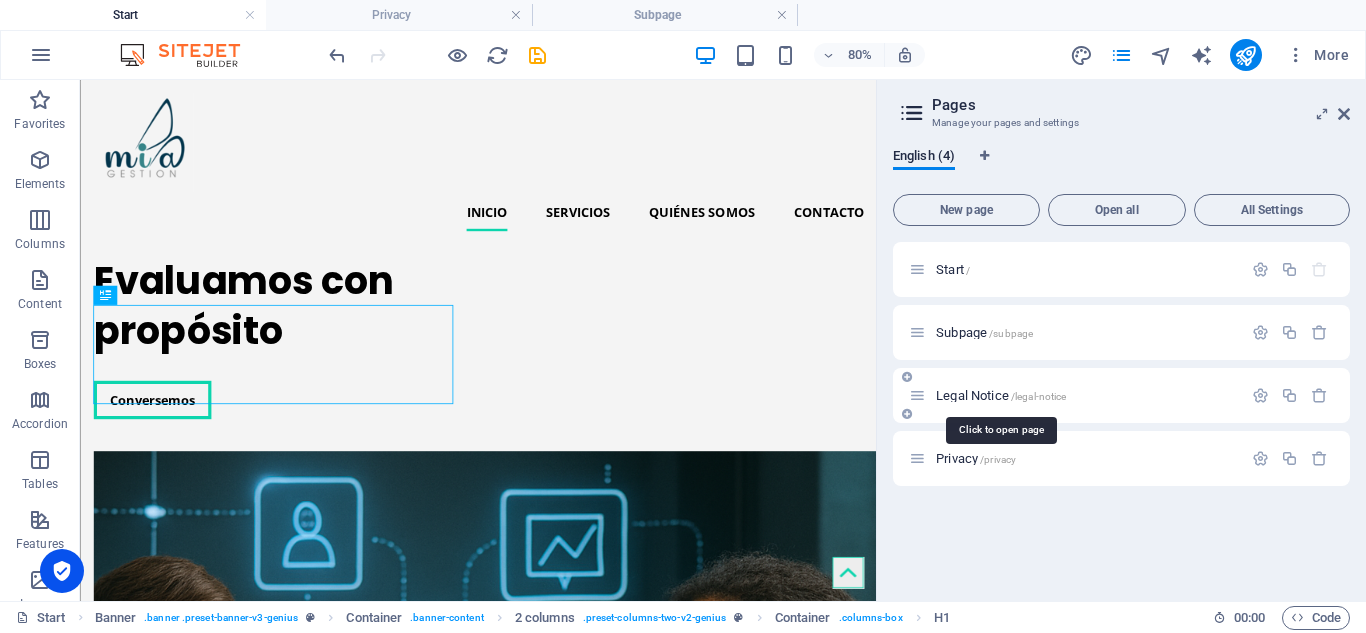 click on "Legal Notice /legal-notice" at bounding box center (1001, 395) 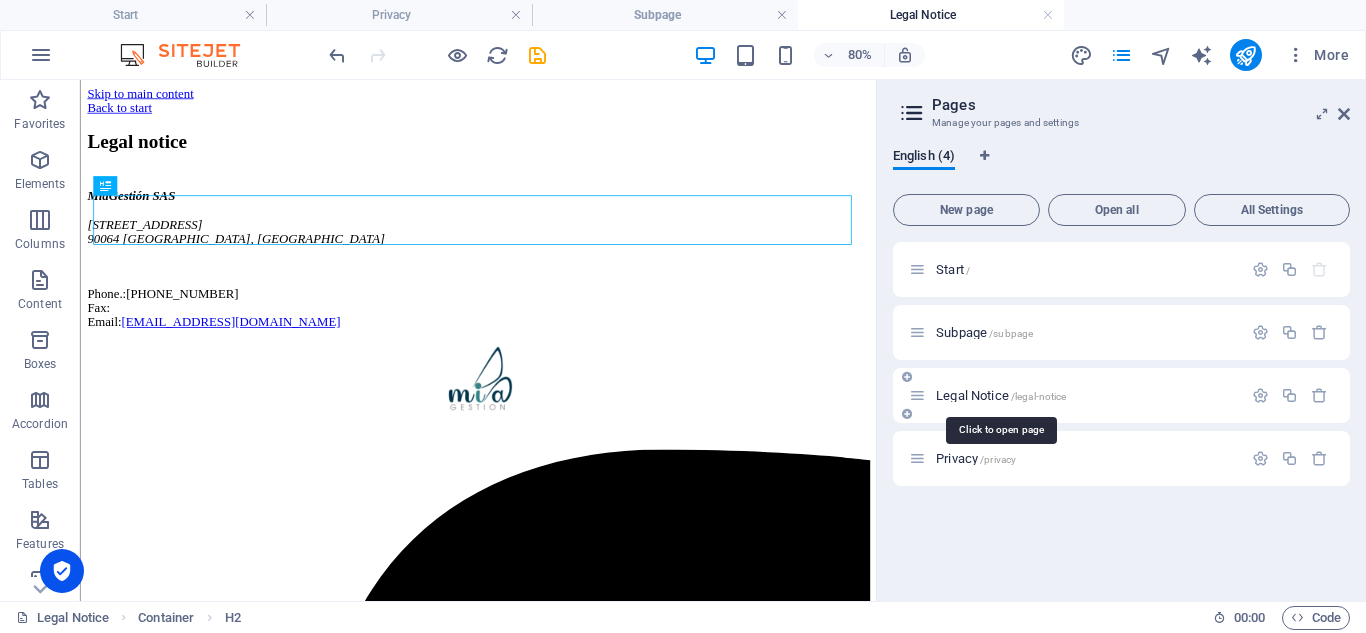scroll, scrollTop: 0, scrollLeft: 0, axis: both 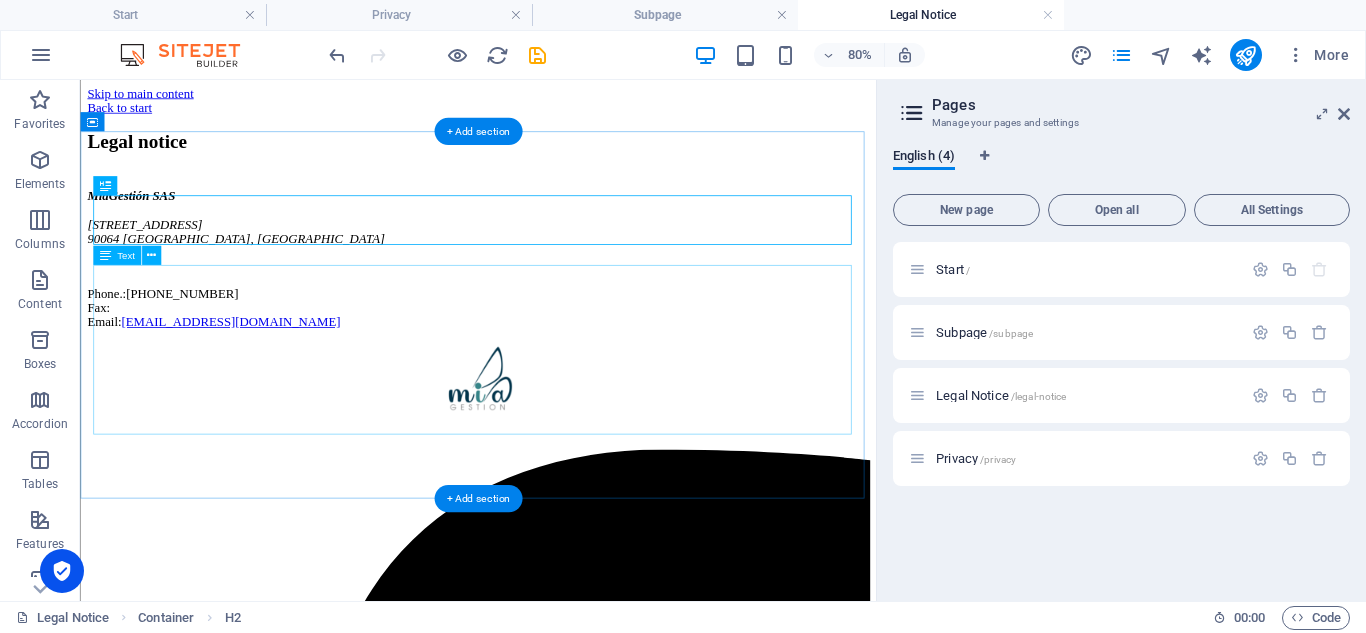 click on "MiaGestión SAS   [STREET_ADDRESS] Phone.:  [PHONE_NUMBER] Fax:  Email:  [EMAIL_ADDRESS][DOMAIN_NAME]" at bounding box center (577, 304) 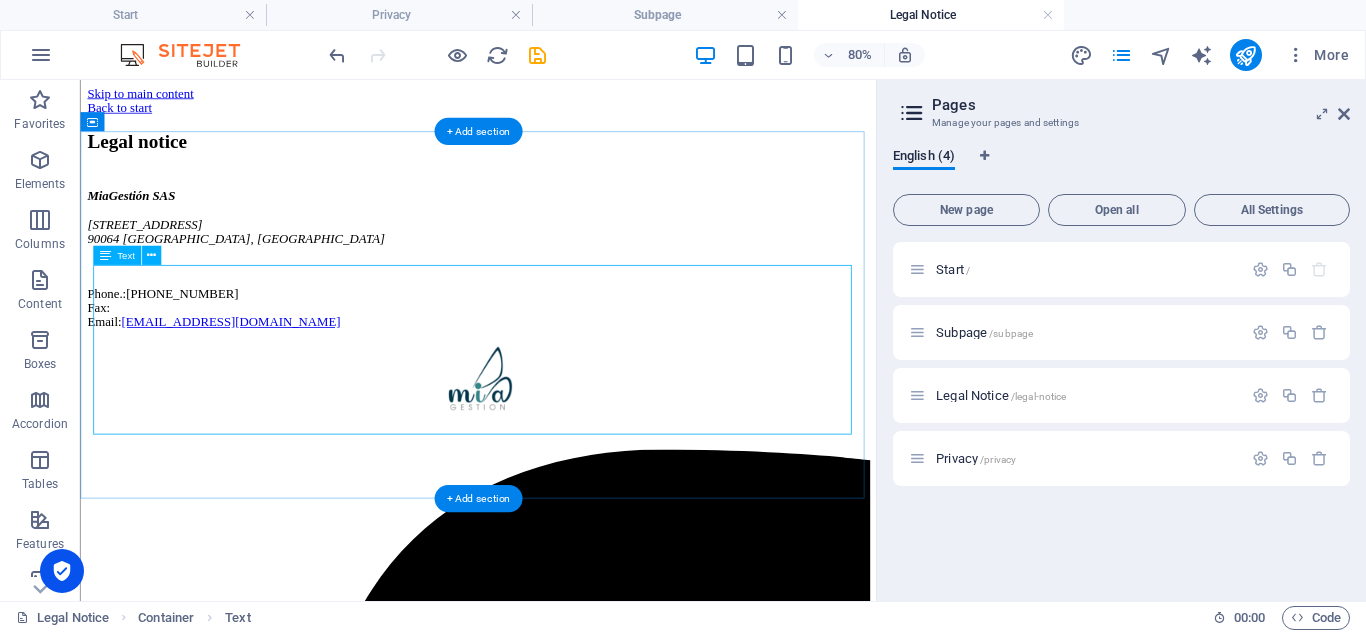 click on "MiaGestión SAS   [STREET_ADDRESS] Phone.:  [PHONE_NUMBER] Fax:  Email:  [EMAIL_ADDRESS][DOMAIN_NAME]" at bounding box center (577, 304) 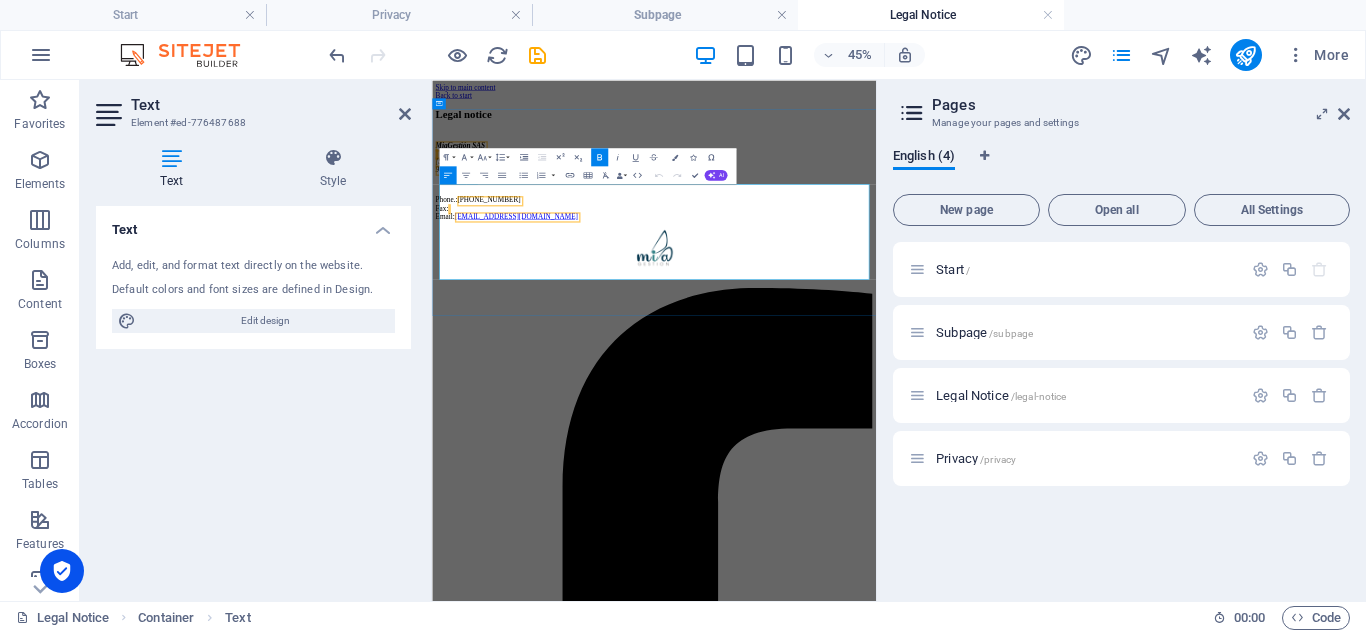 click on "MiaGestión SAS   [STREET_ADDRESS]" at bounding box center [925, 252] 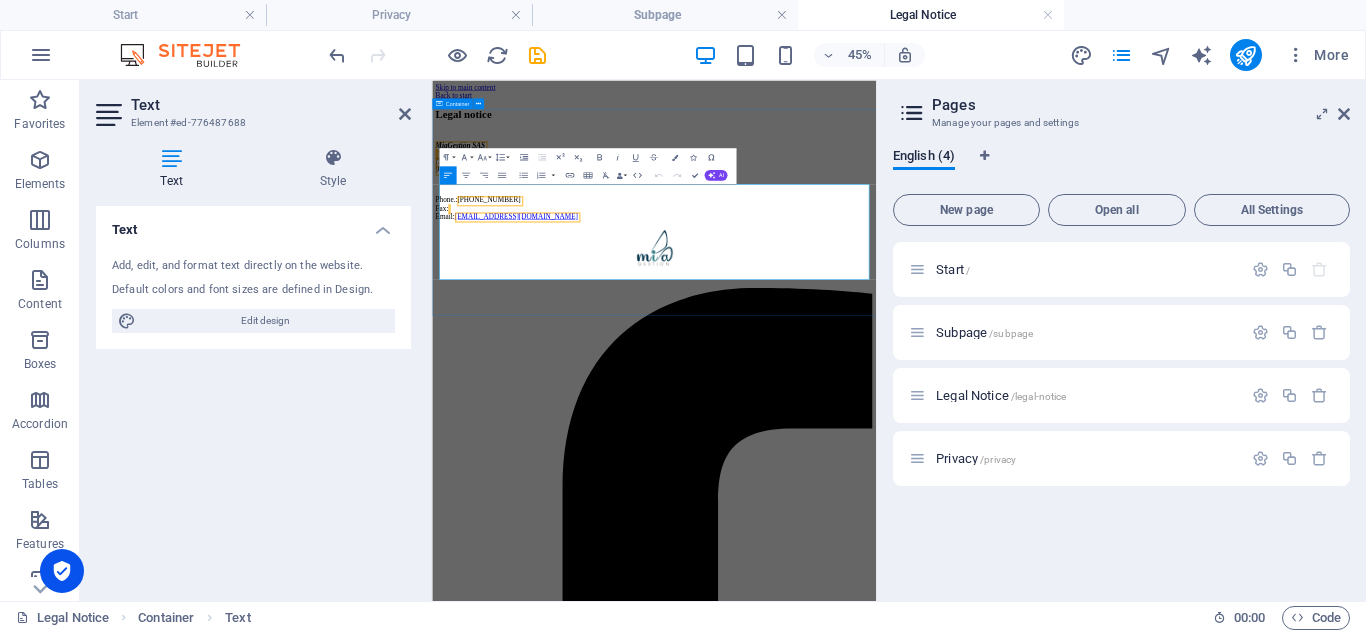 drag, startPoint x: 623, startPoint y: 377, endPoint x: 431, endPoint y: 362, distance: 192.58505 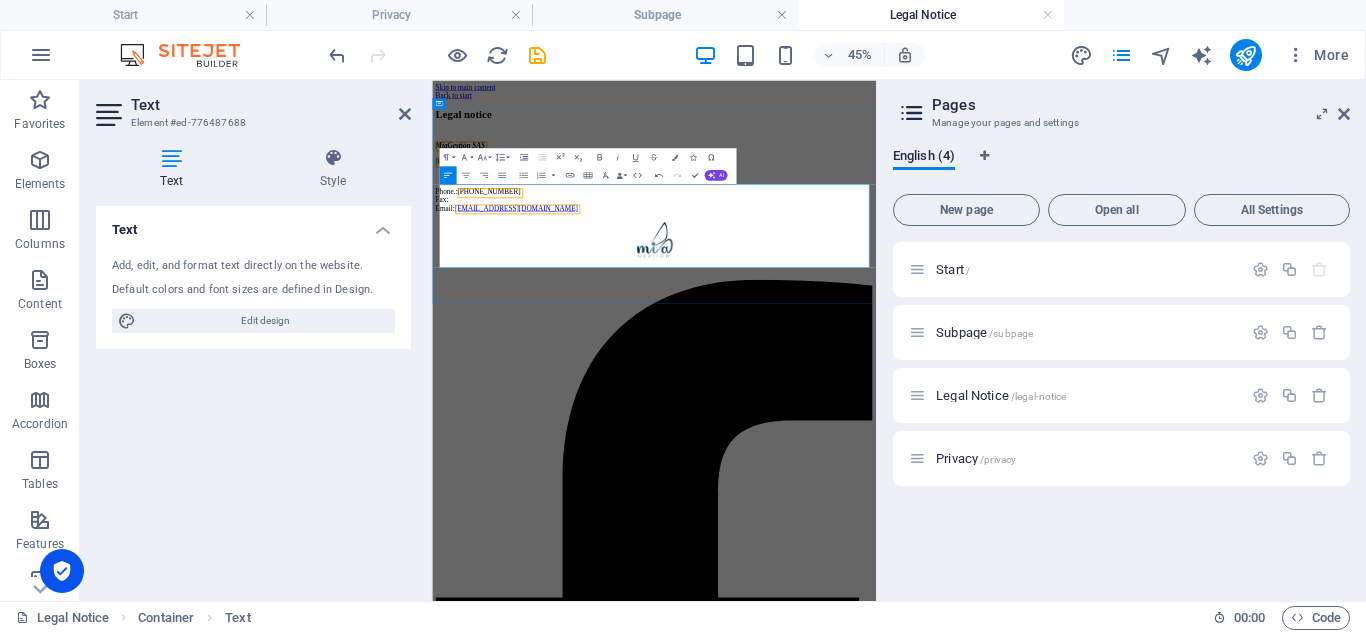click on "90064" at bounding box center (460, 260) 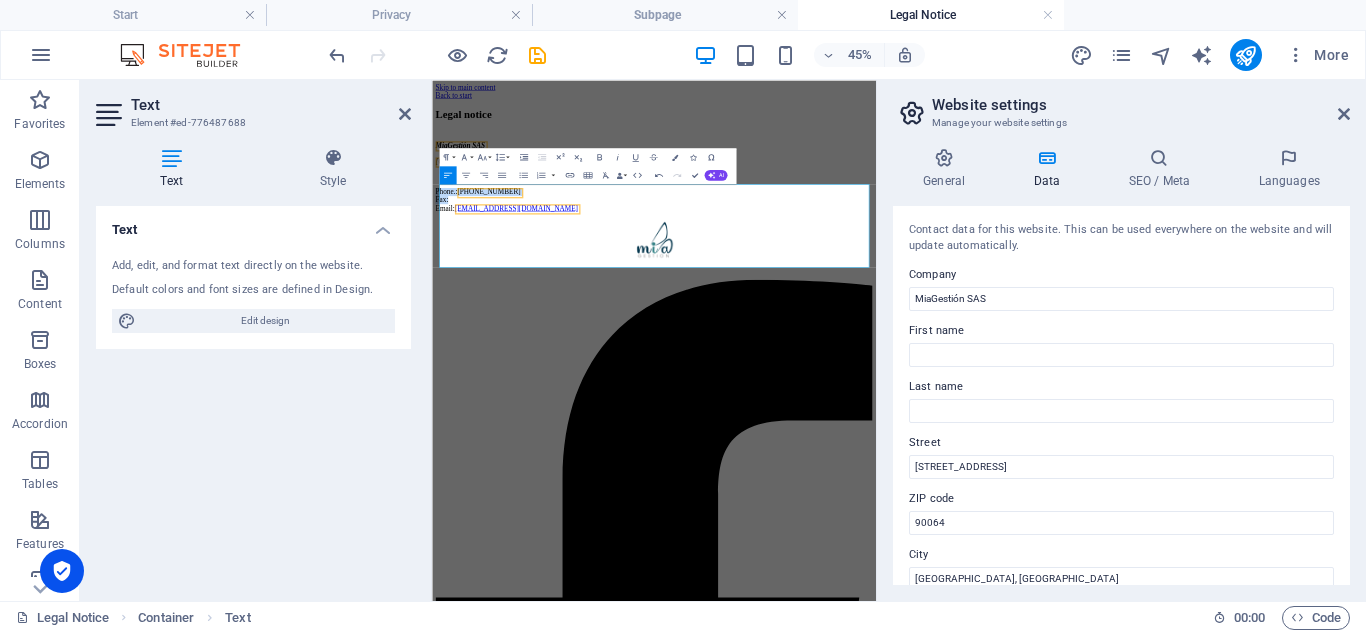 drag, startPoint x: 520, startPoint y: 451, endPoint x: 416, endPoint y: 442, distance: 104.388695 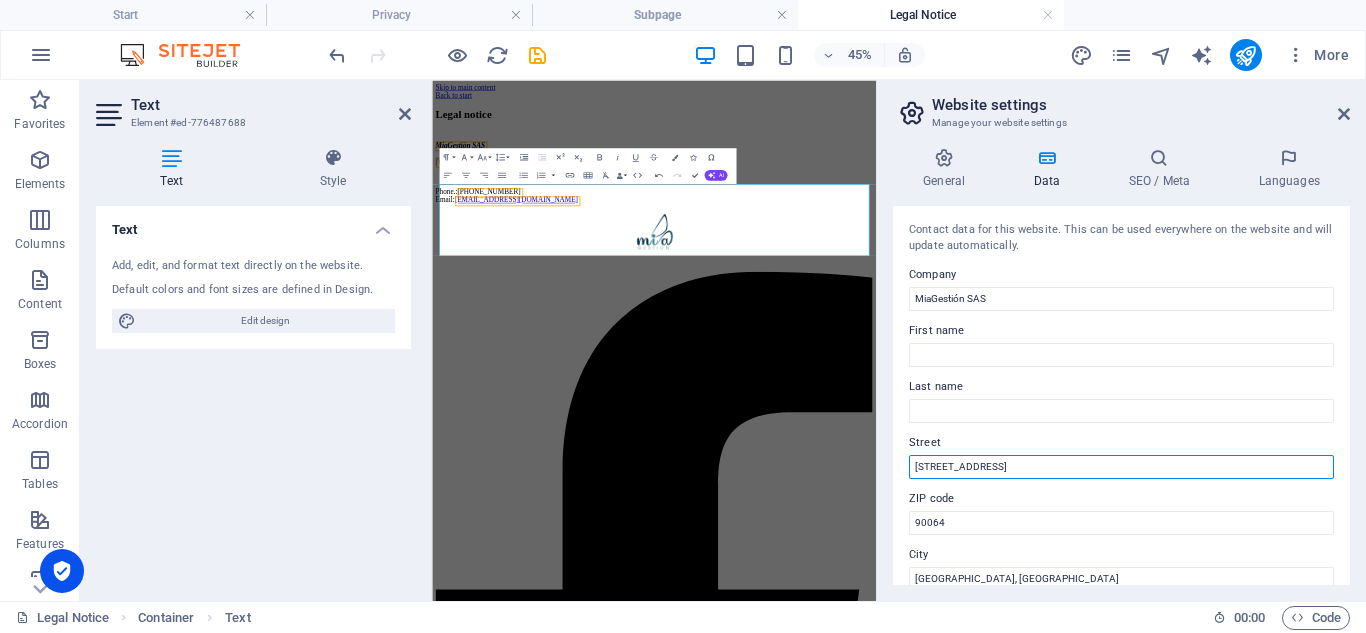 drag, startPoint x: 1458, startPoint y: 546, endPoint x: 1396, endPoint y: 939, distance: 397.86053 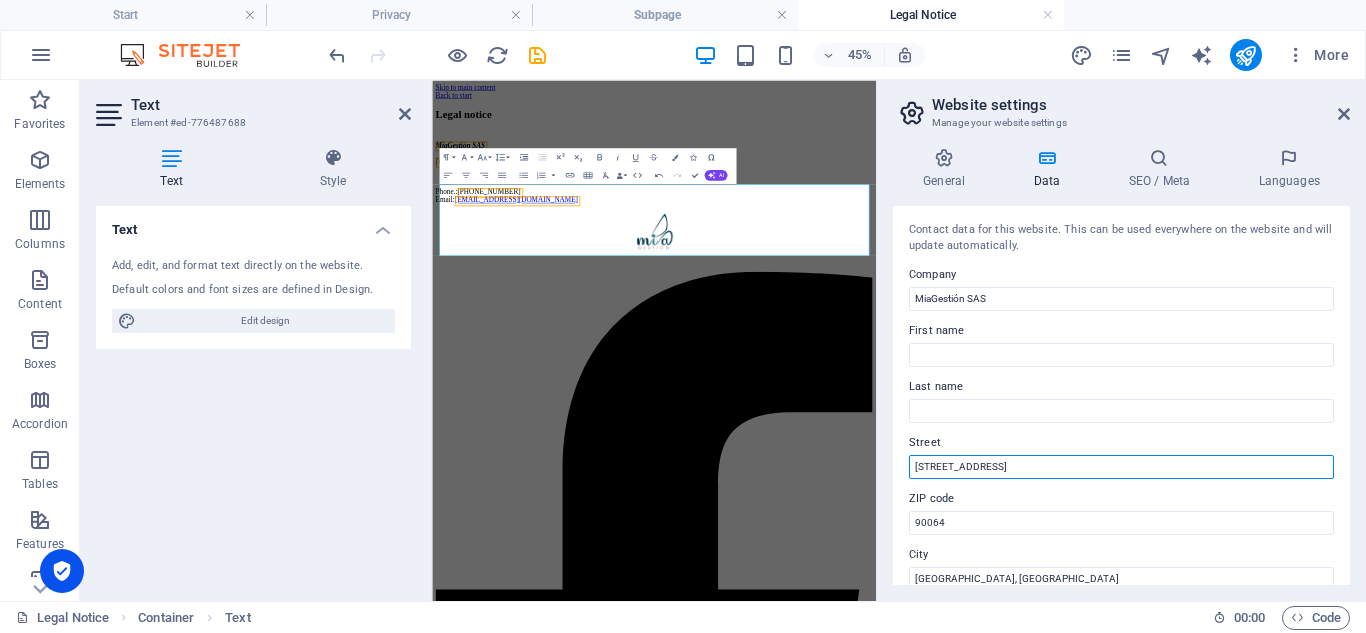 drag, startPoint x: 1033, startPoint y: 466, endPoint x: 920, endPoint y: 456, distance: 113.44161 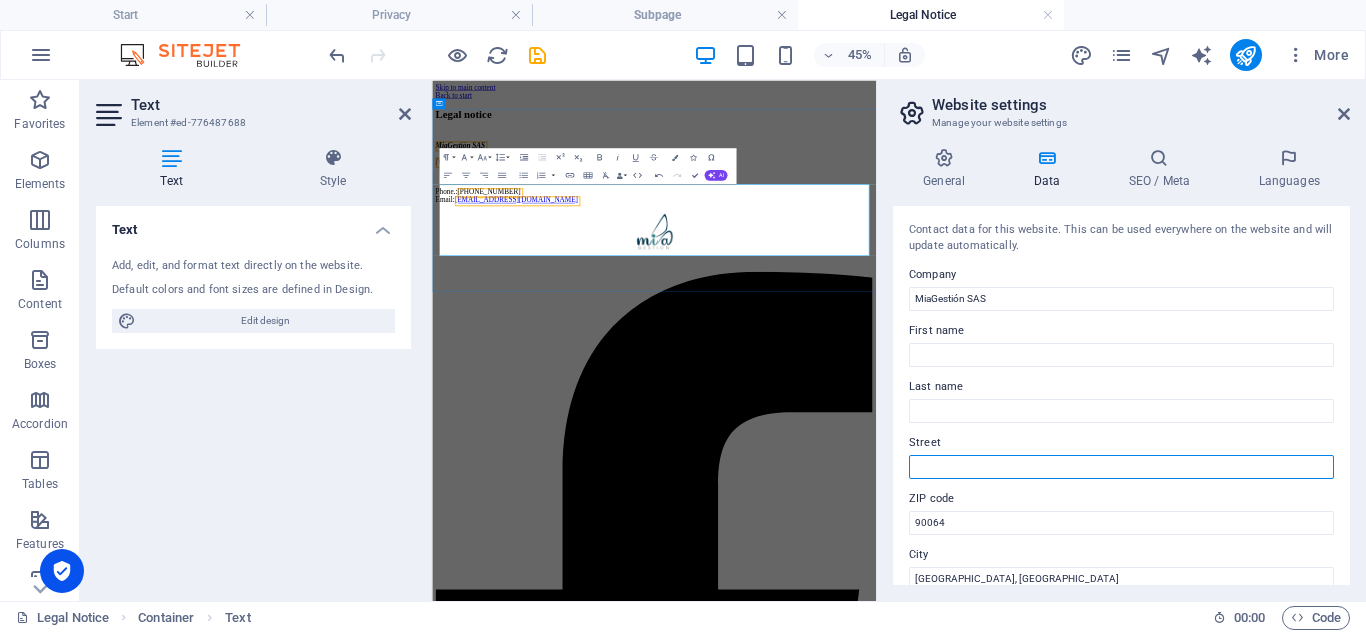type 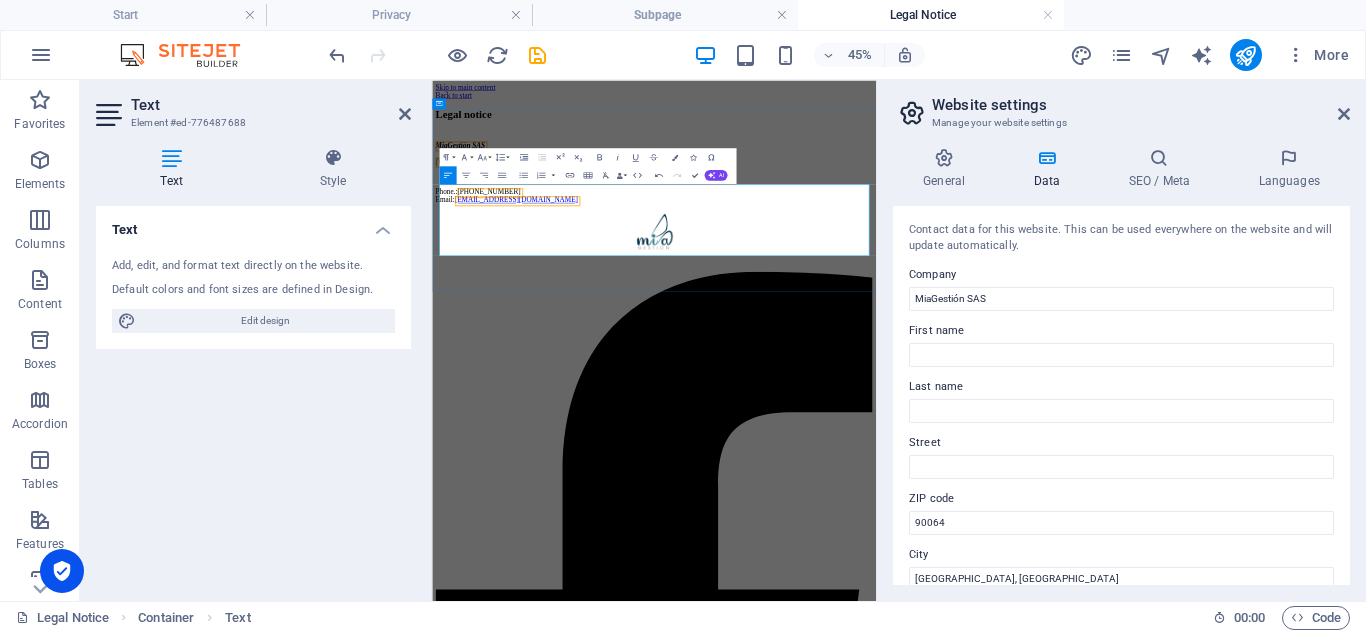 click at bounding box center (925, 295) 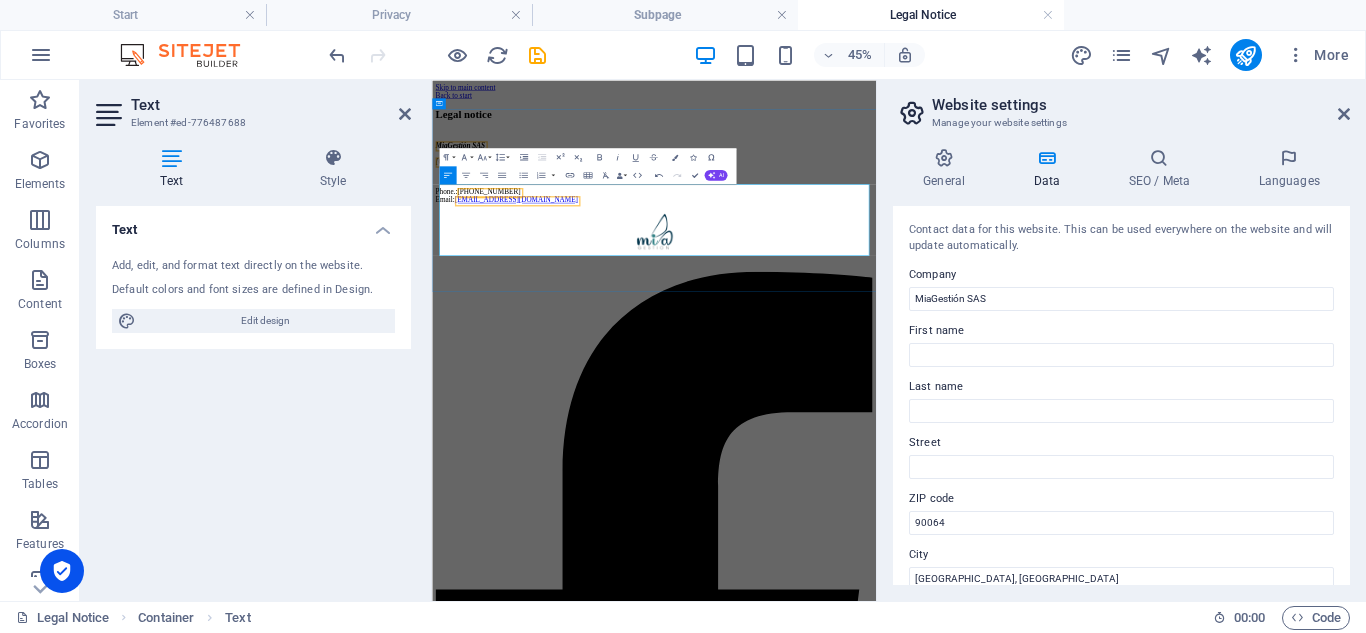 click on "MiaGestión SAS     [GEOGRAPHIC_DATA], [GEOGRAPHIC_DATA]" at bounding box center [925, 243] 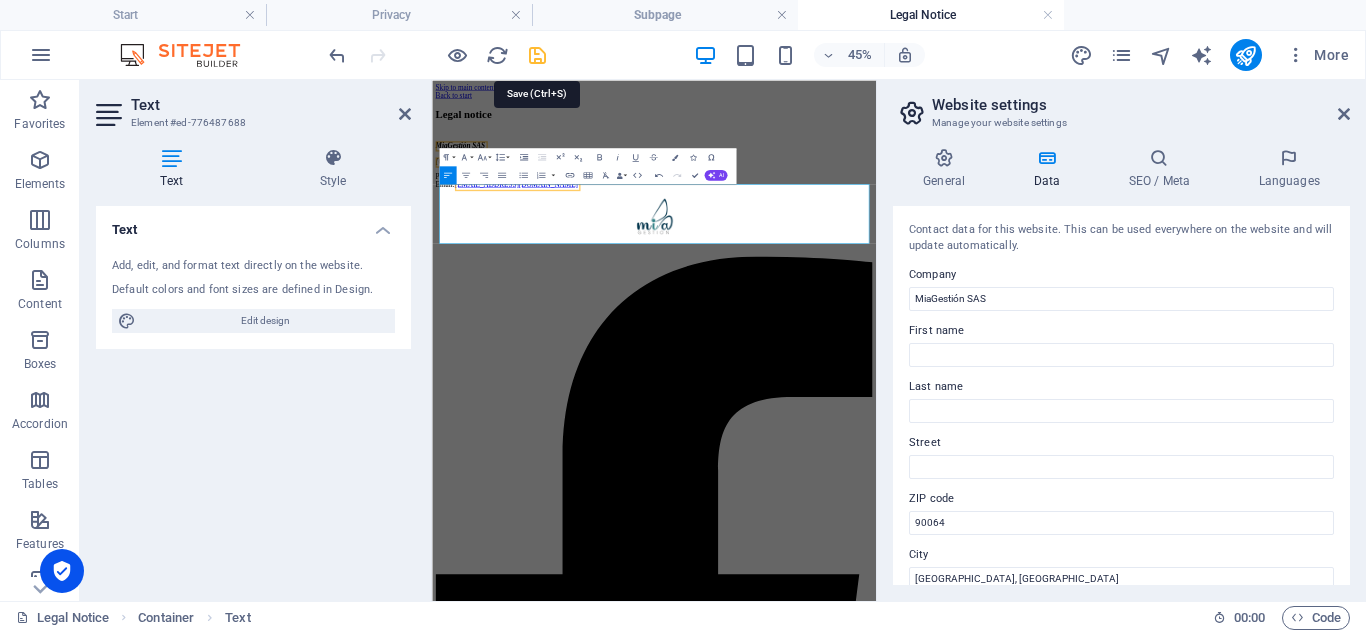 click at bounding box center (537, 55) 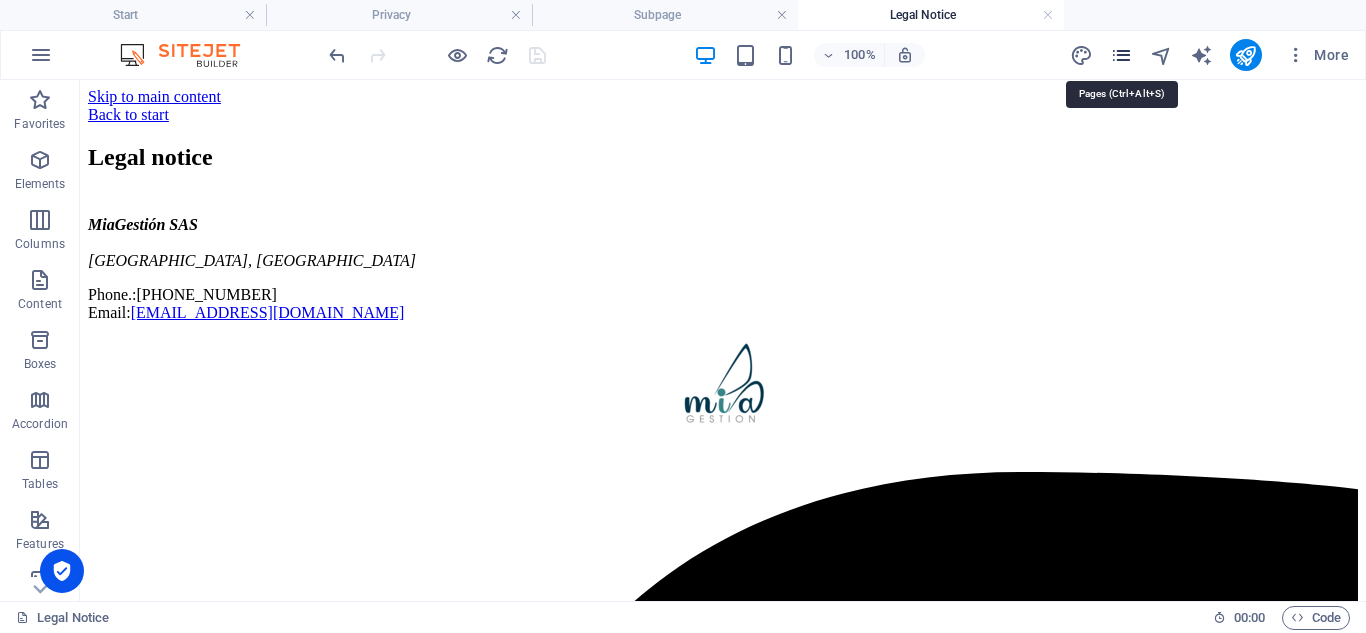 click at bounding box center [1121, 55] 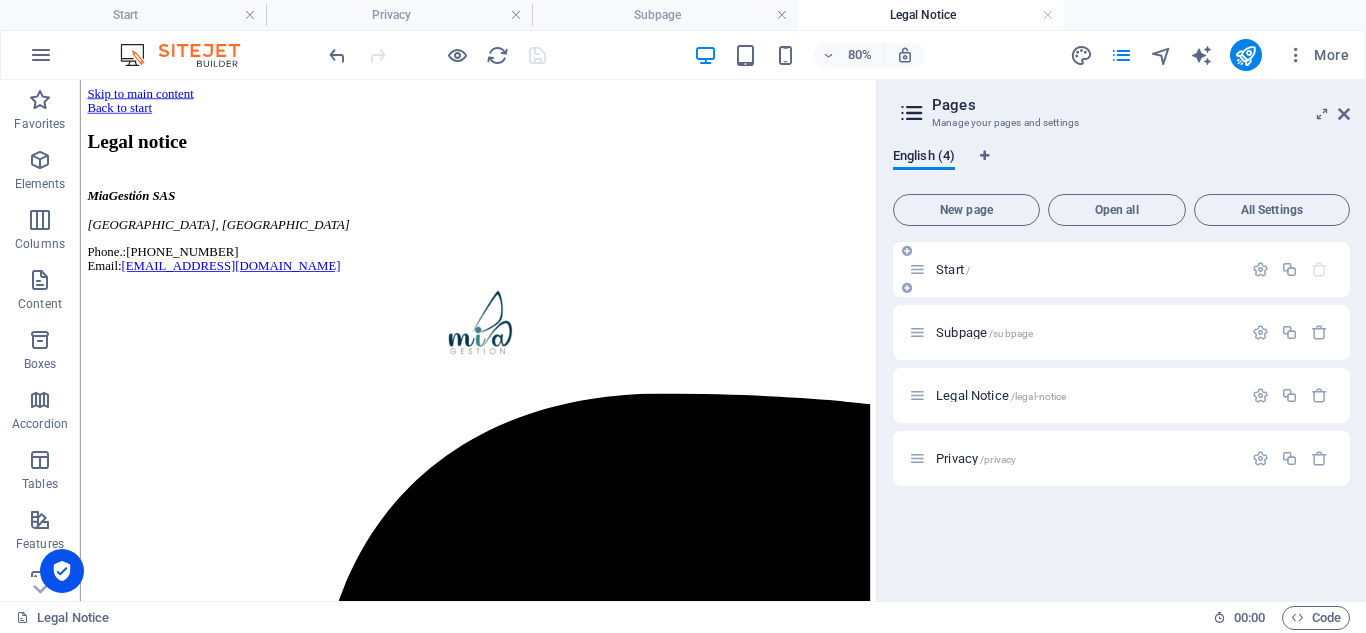 click on "Start /" at bounding box center [1075, 269] 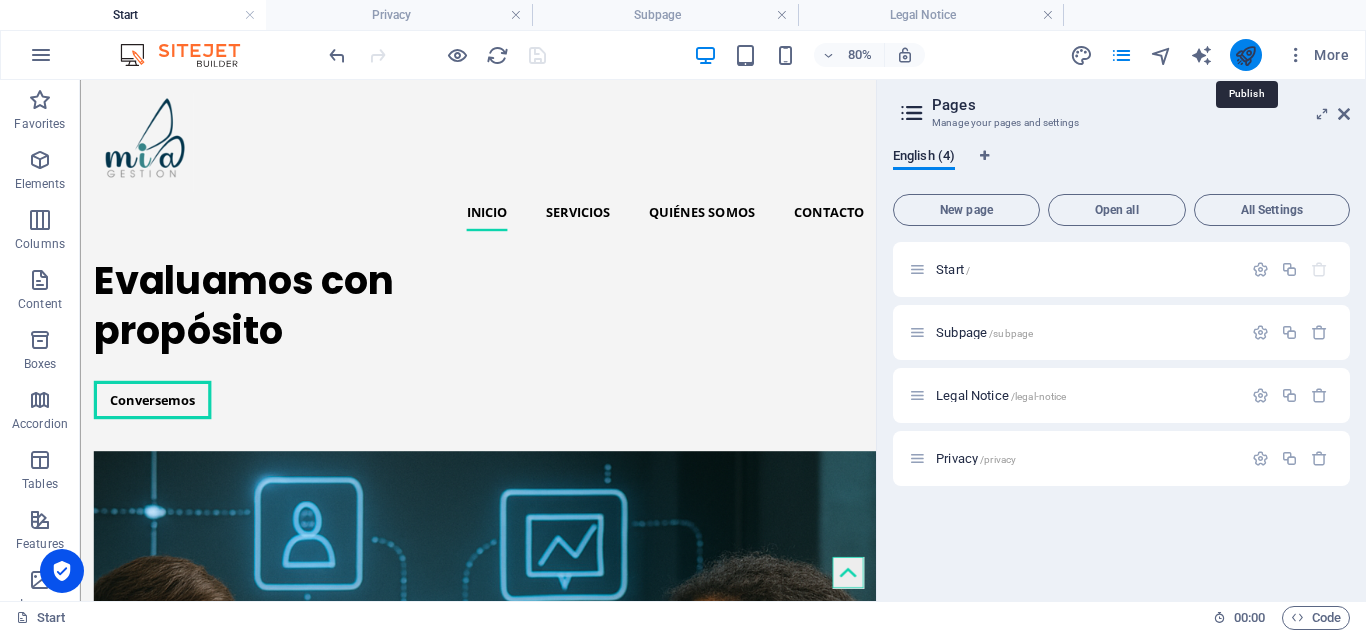 click at bounding box center (1245, 55) 